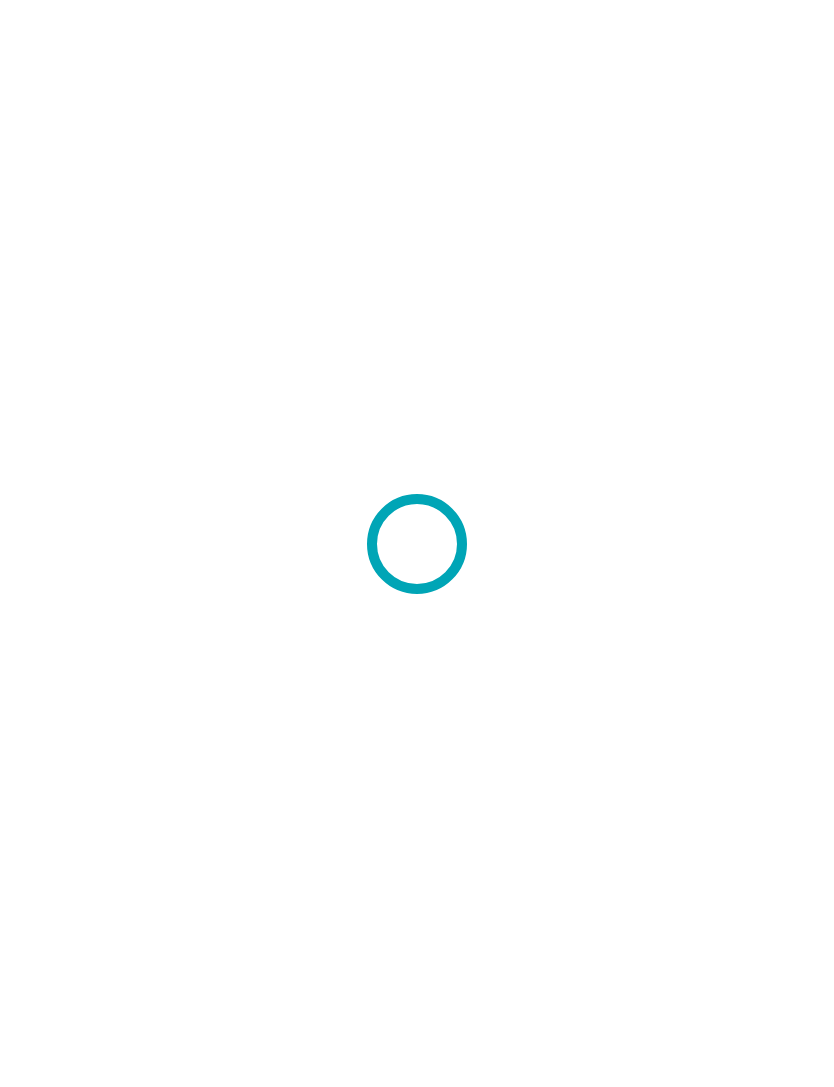 scroll, scrollTop: 0, scrollLeft: 0, axis: both 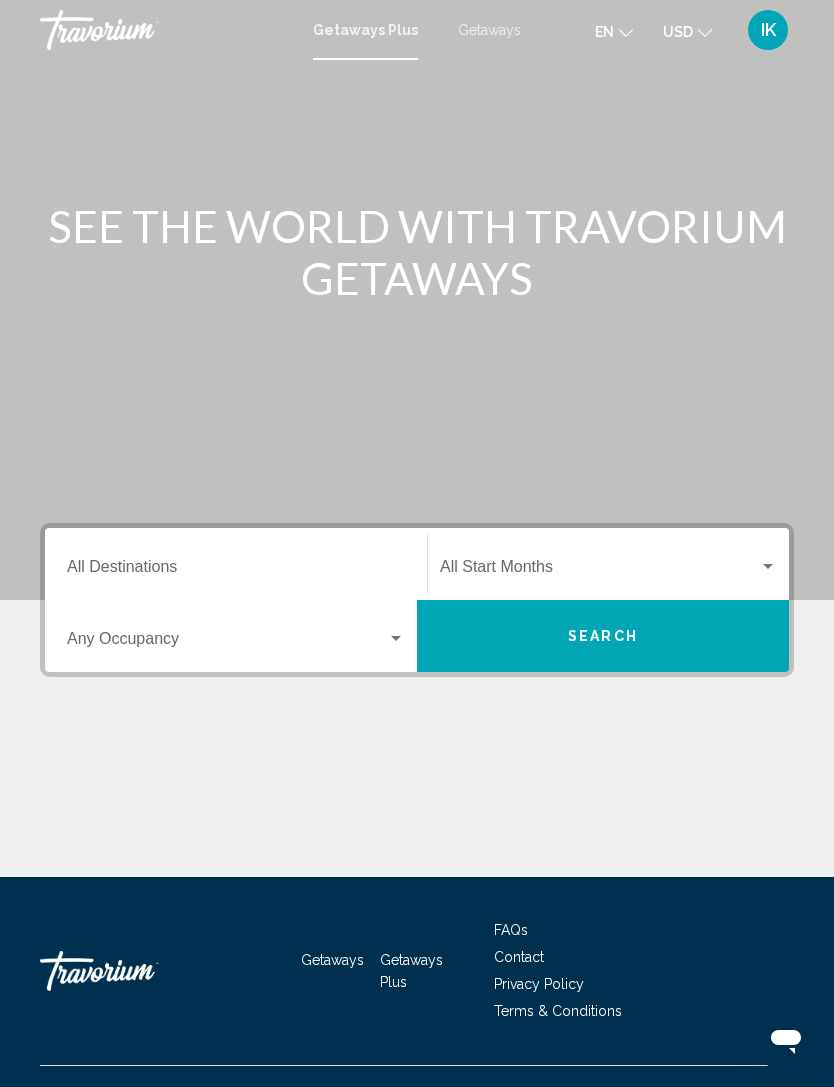 click on "Destination All Destinations" at bounding box center (236, 571) 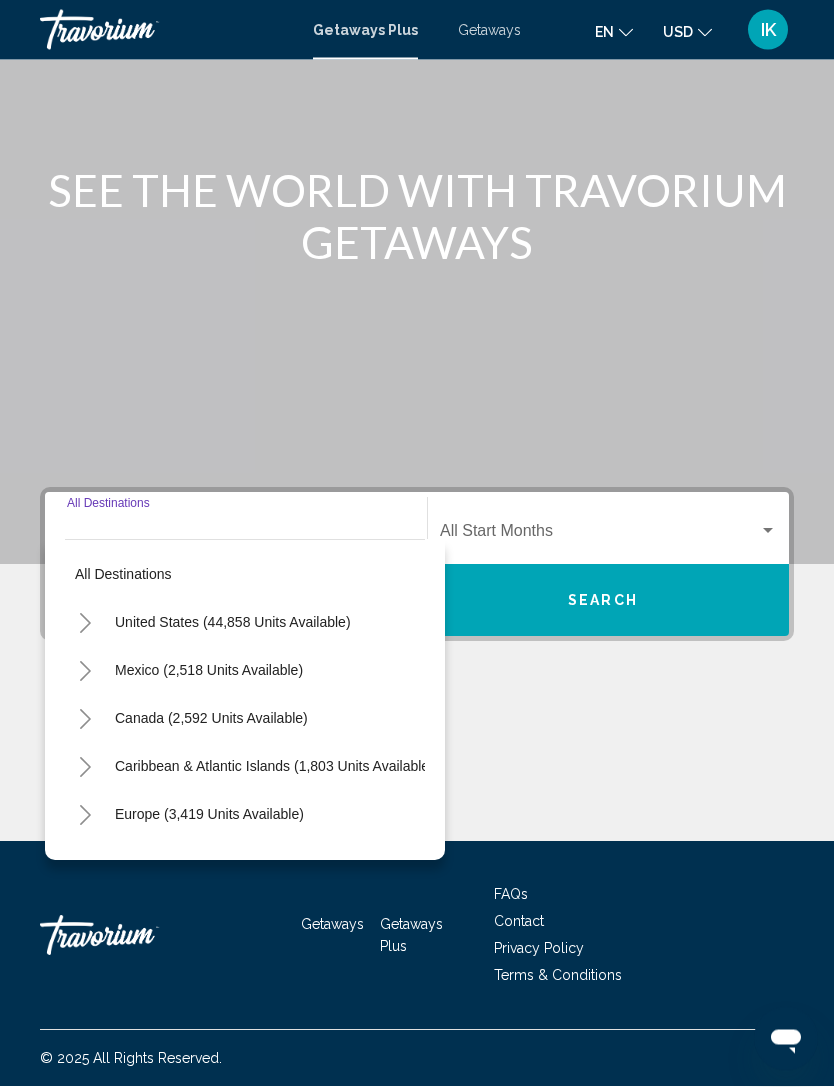 scroll, scrollTop: 64, scrollLeft: 0, axis: vertical 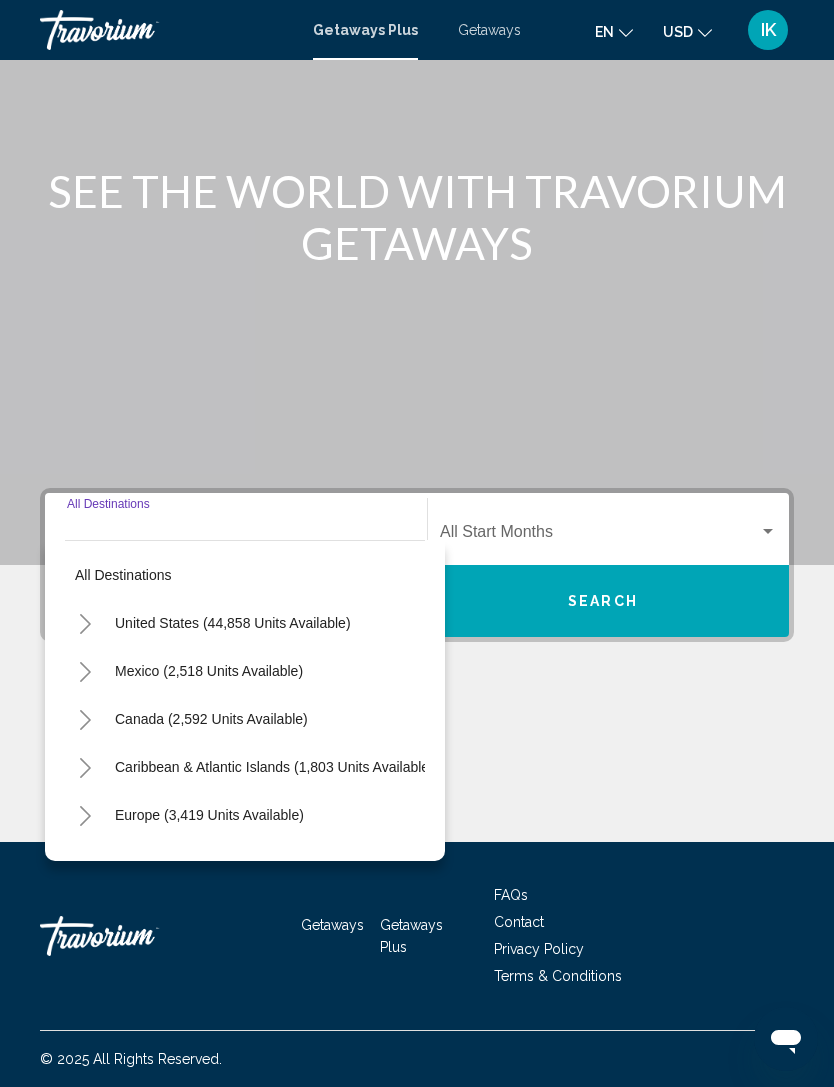 click 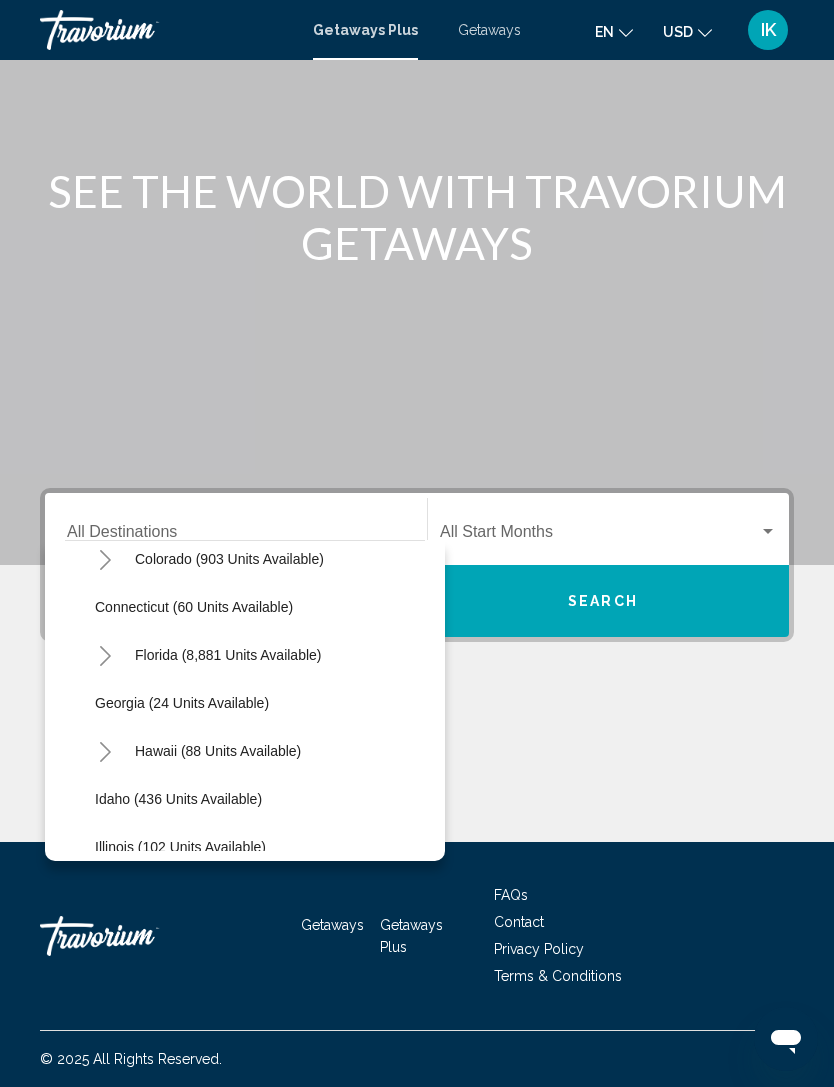 scroll, scrollTop: 267, scrollLeft: 0, axis: vertical 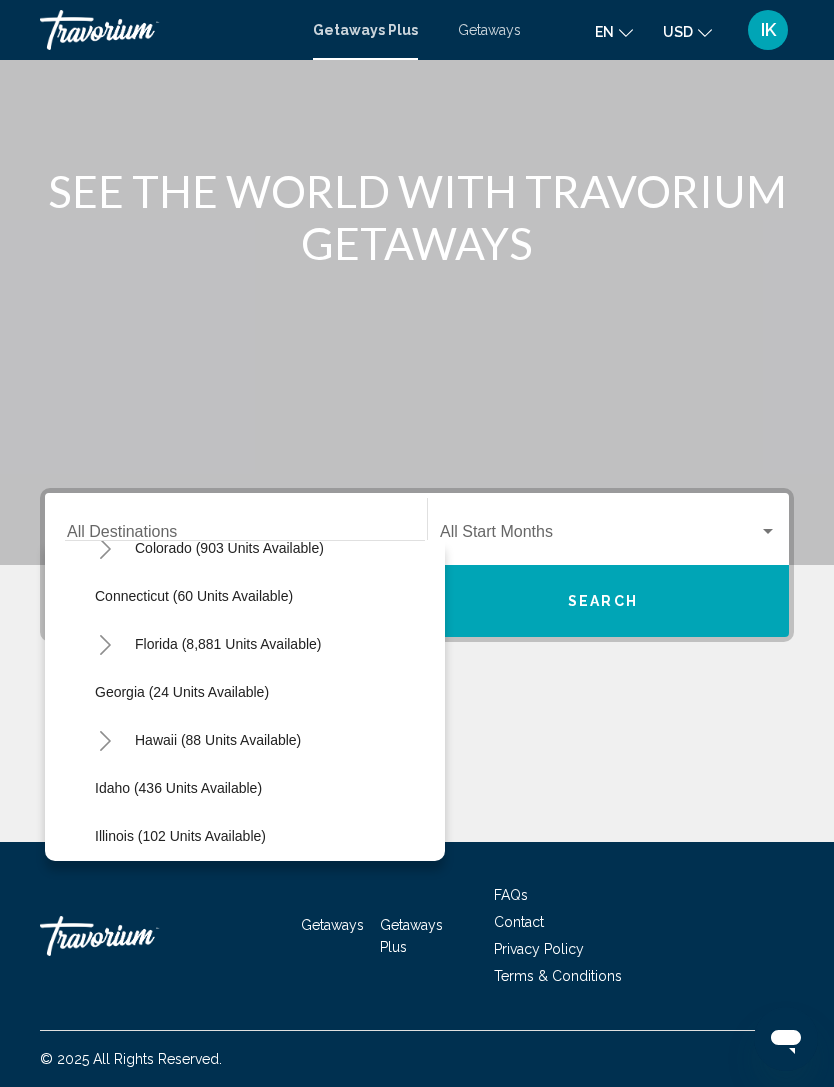 click on "Florida (8,881 units available)" 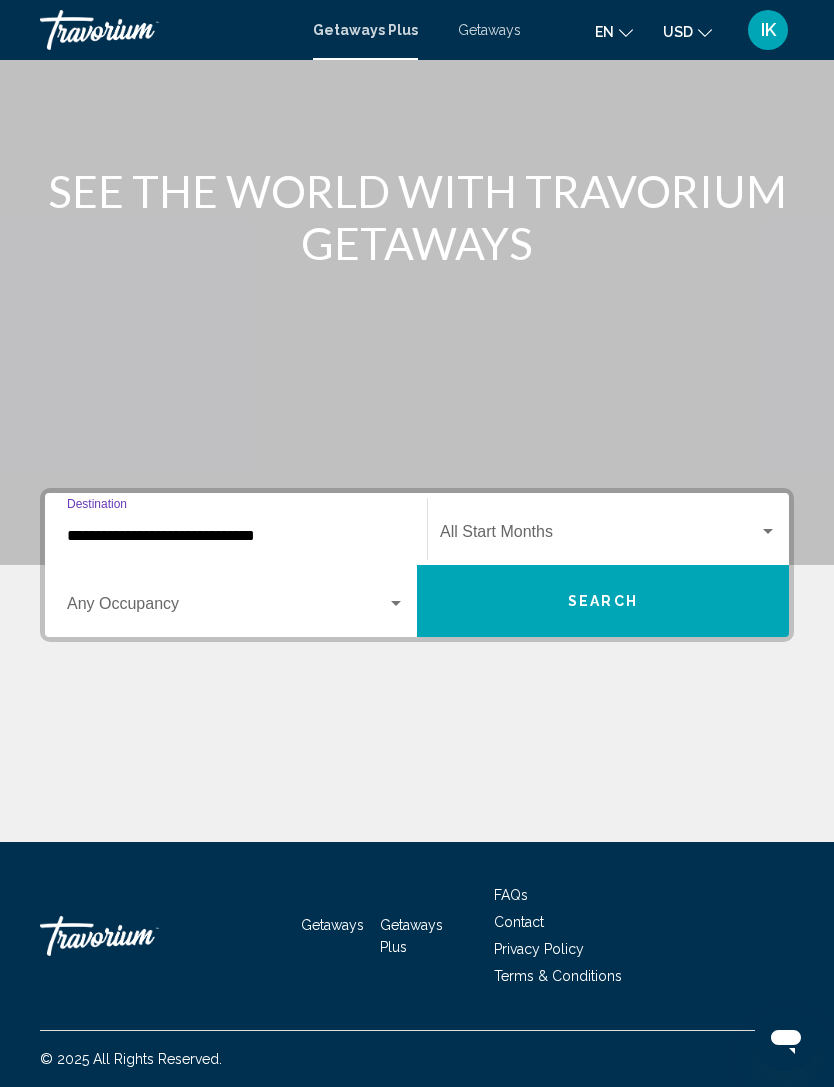 click at bounding box center (768, 532) 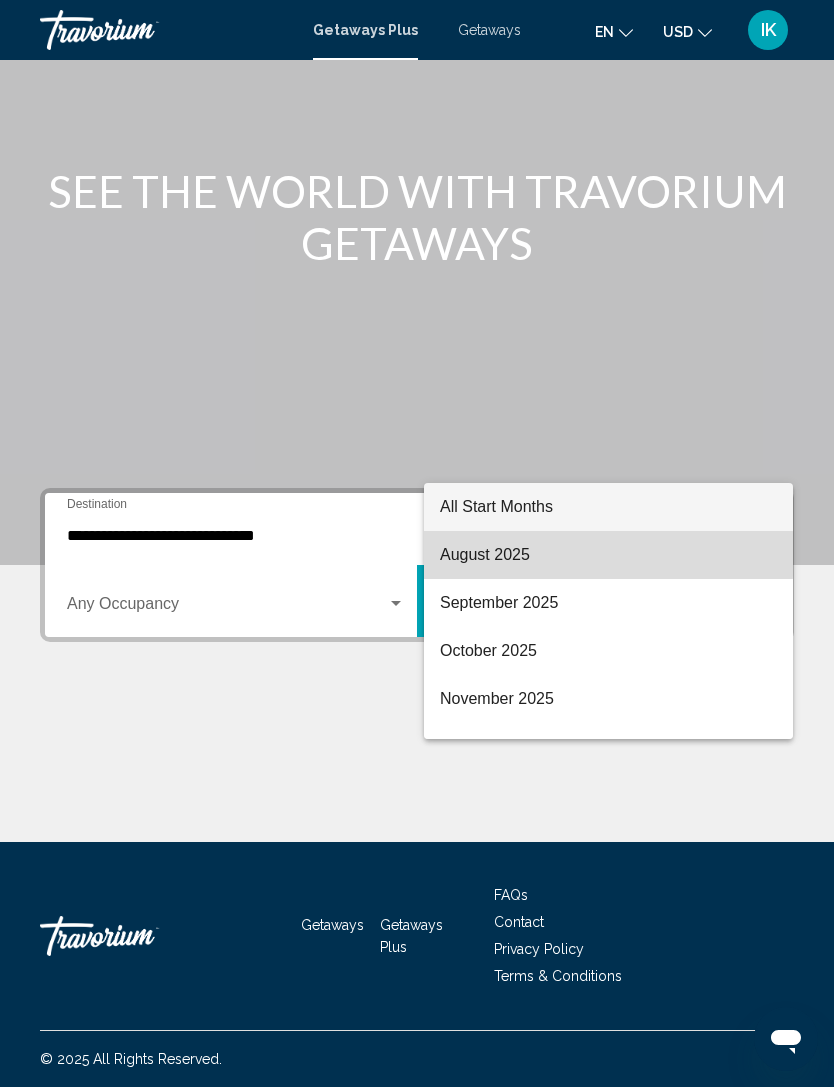 click on "August 2025" at bounding box center [608, 555] 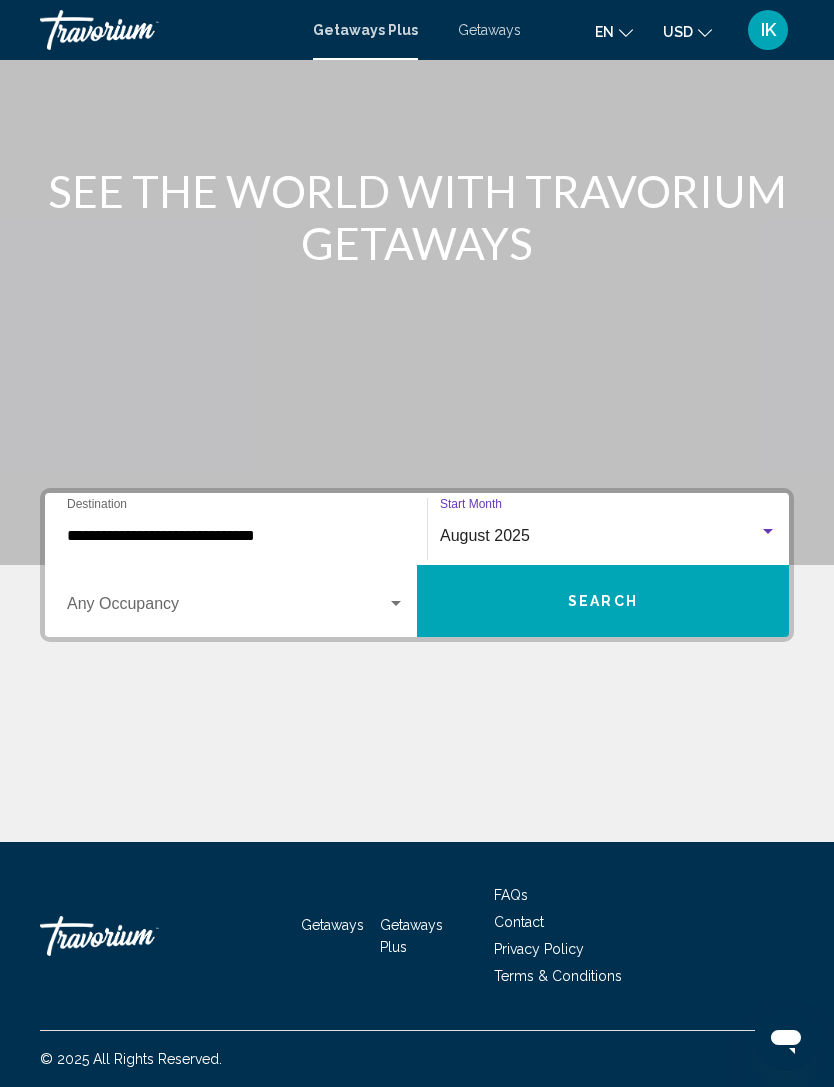 click on "Search" at bounding box center [603, 601] 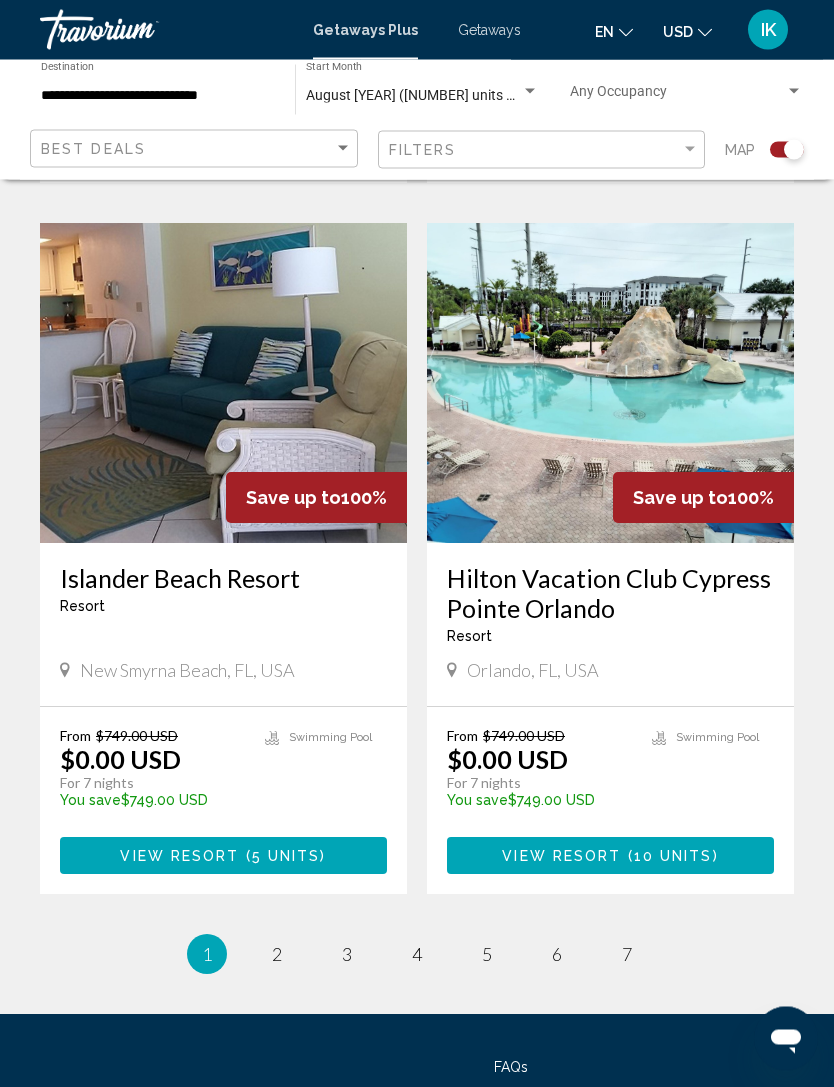 scroll, scrollTop: 4133, scrollLeft: 0, axis: vertical 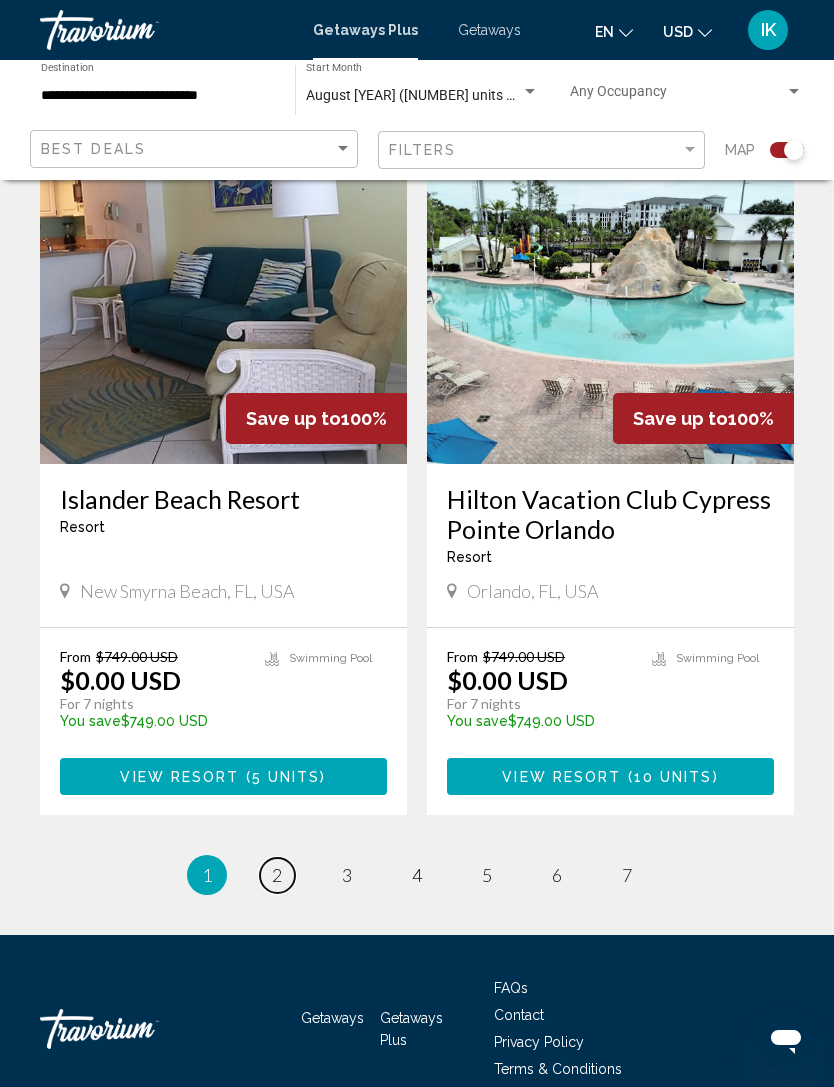 click on "page  2" at bounding box center [277, 875] 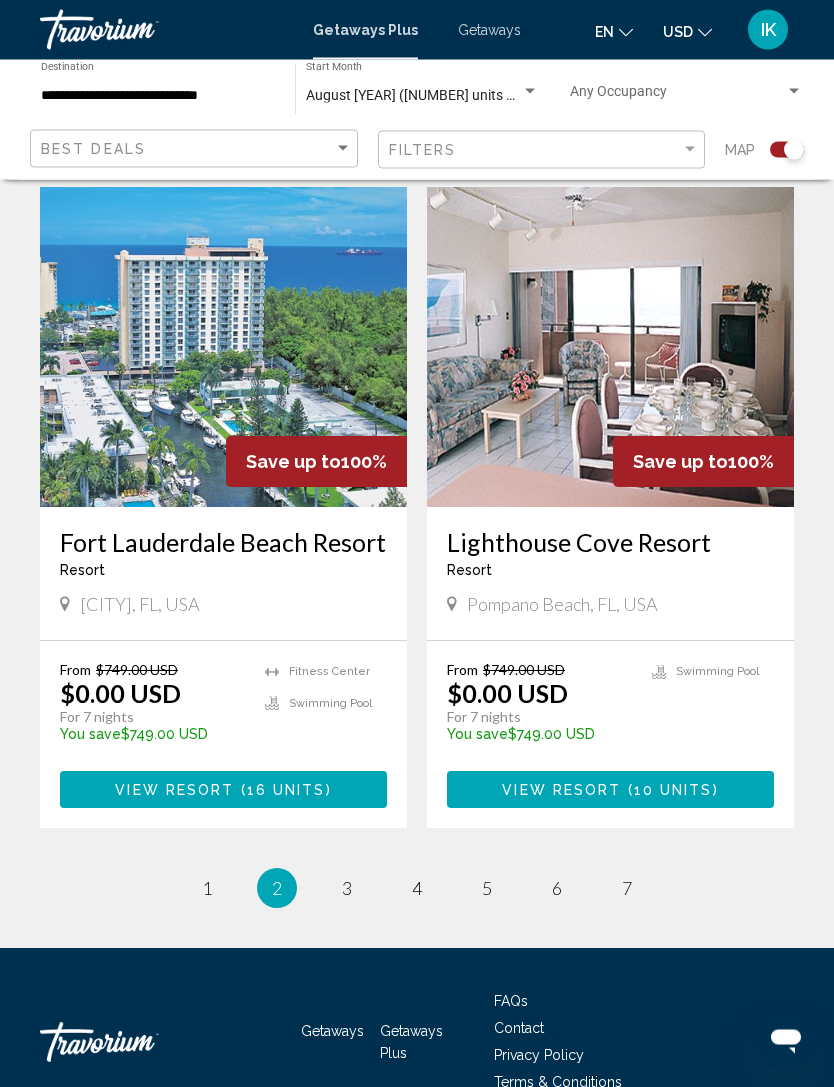 scroll, scrollTop: 4073, scrollLeft: 0, axis: vertical 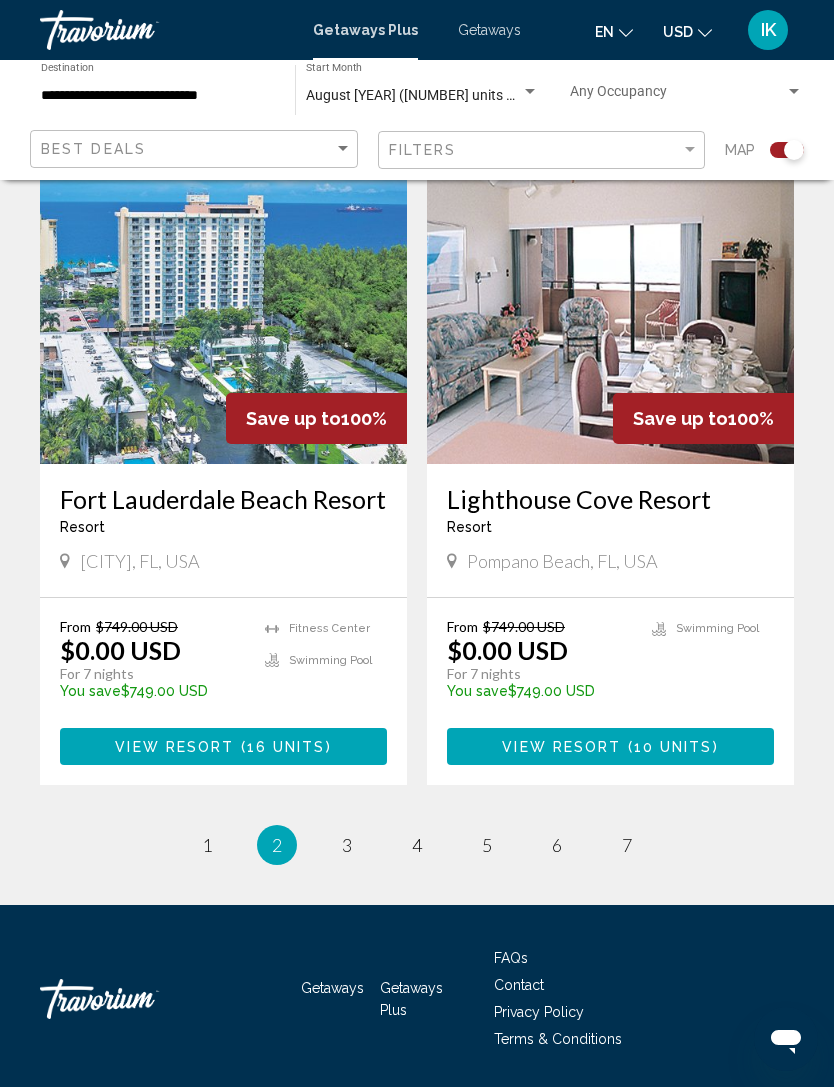 click on "2 / 7  page  1 You're on page  2 page  3 page  4 page  5 page  6 page  7" at bounding box center [417, 845] 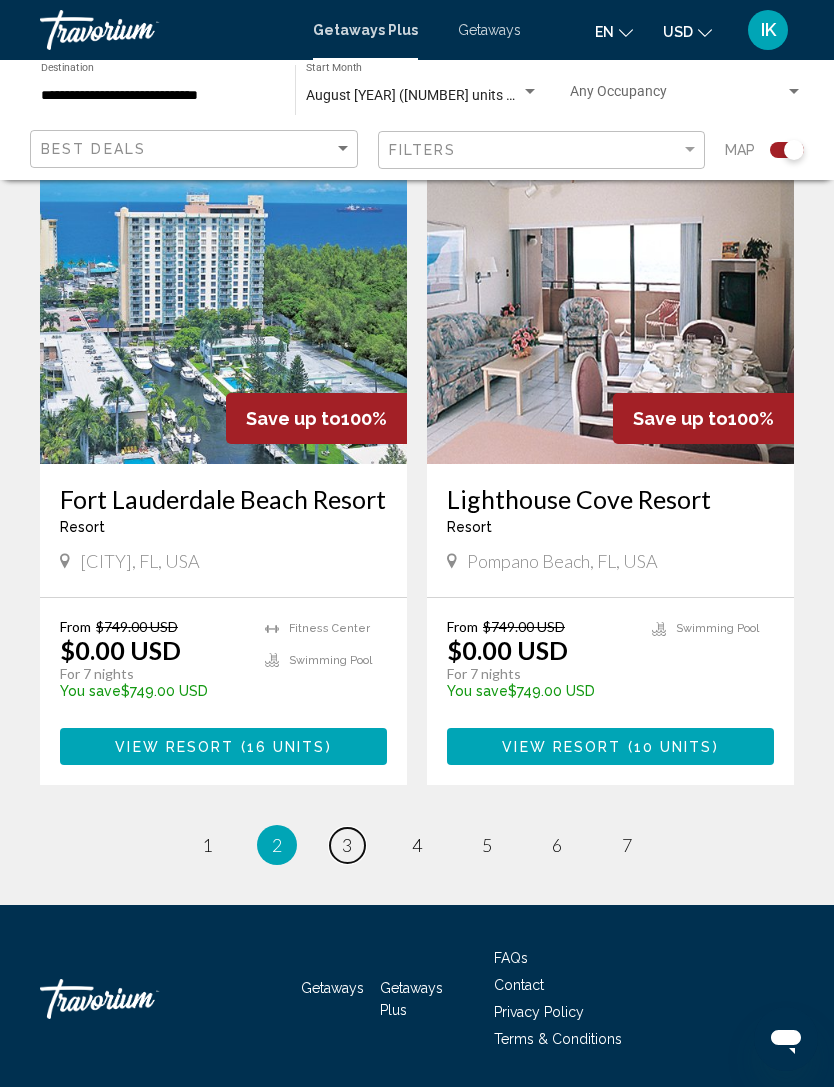 click on "3" at bounding box center [347, 845] 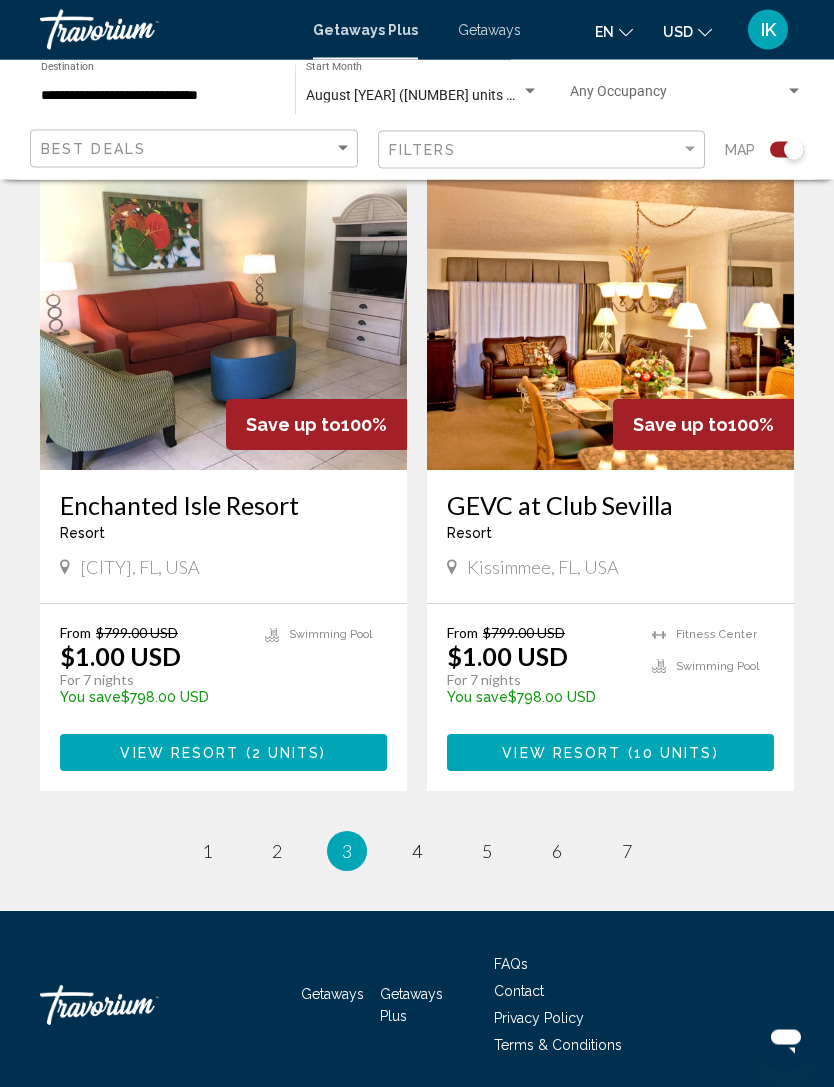 scroll, scrollTop: 4185, scrollLeft: 0, axis: vertical 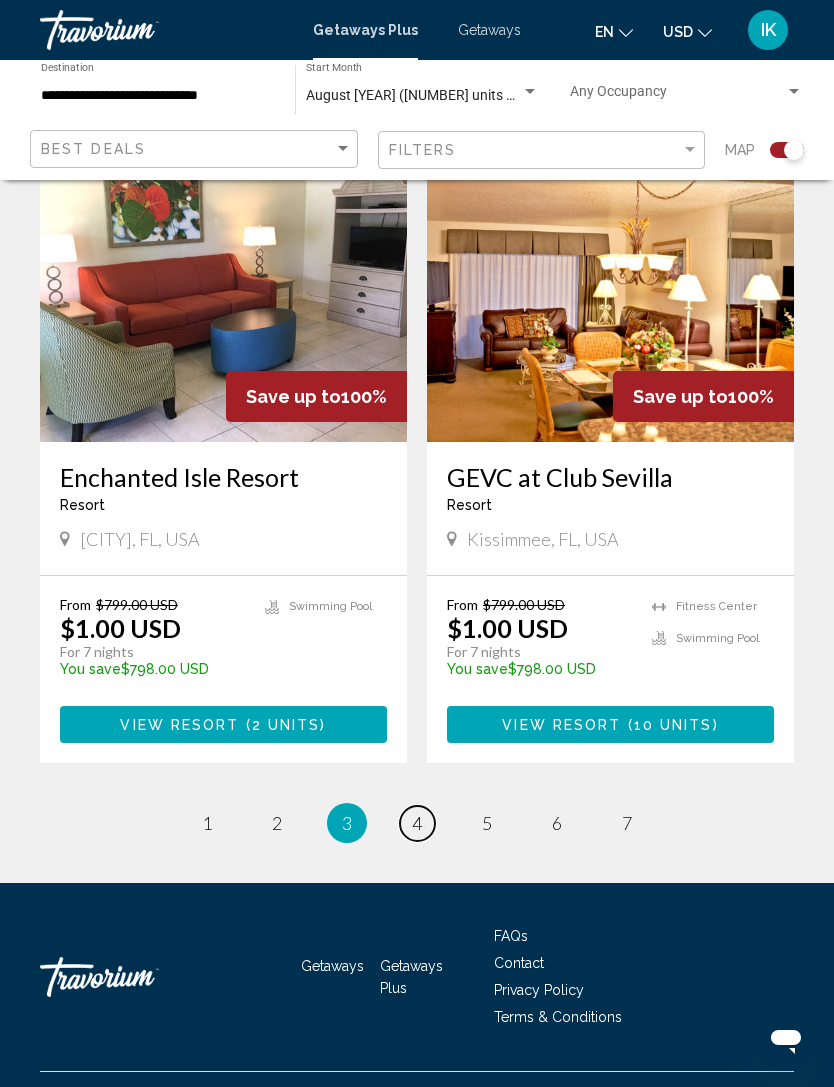 click on "4" at bounding box center (417, 823) 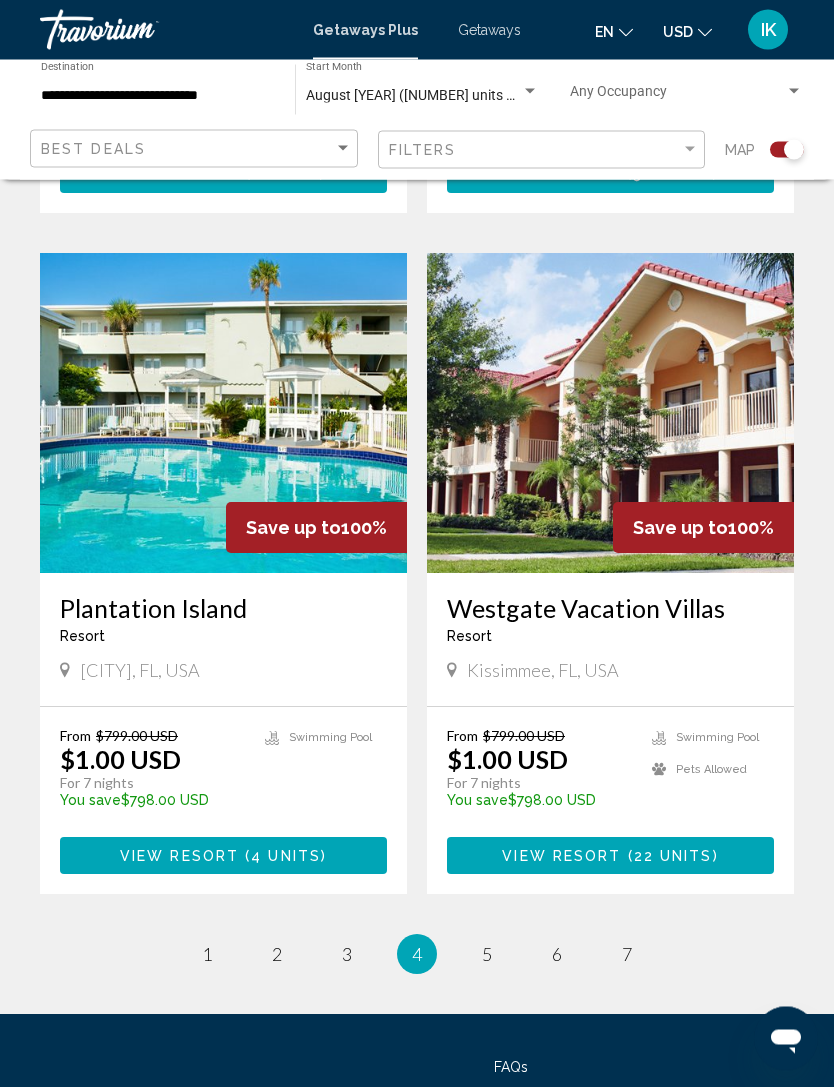 scroll, scrollTop: 4013, scrollLeft: 0, axis: vertical 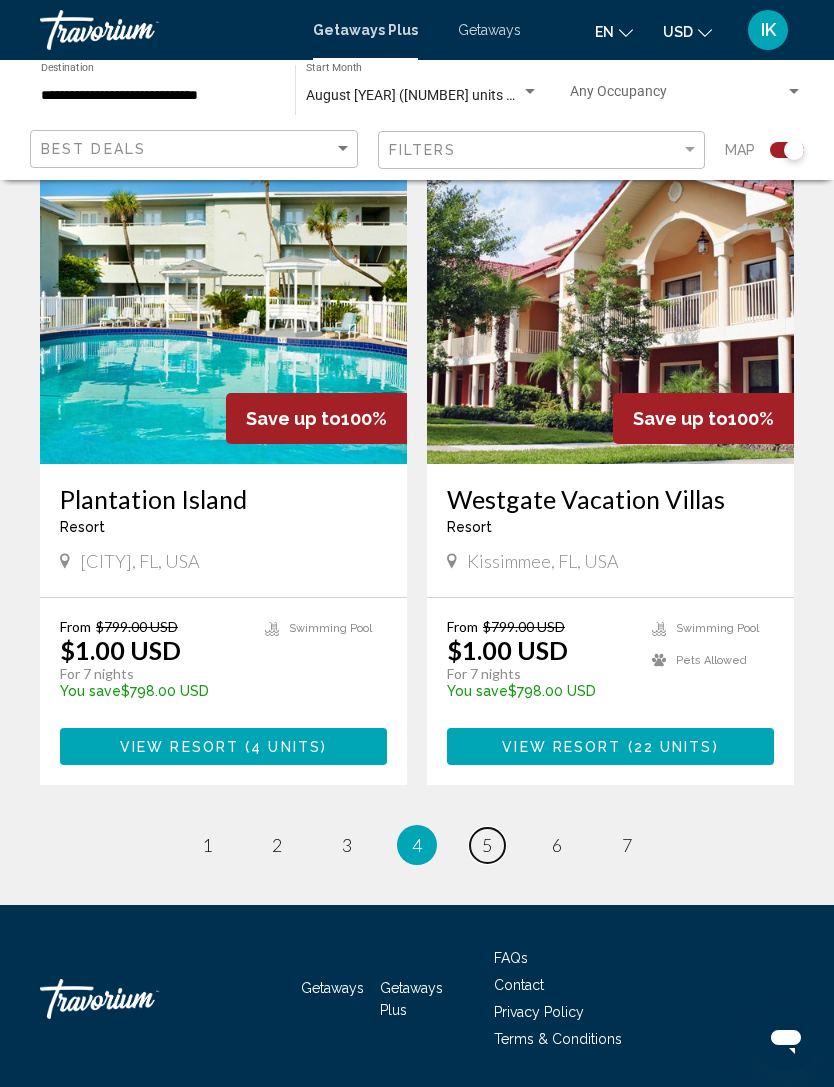 click on "5" at bounding box center (487, 845) 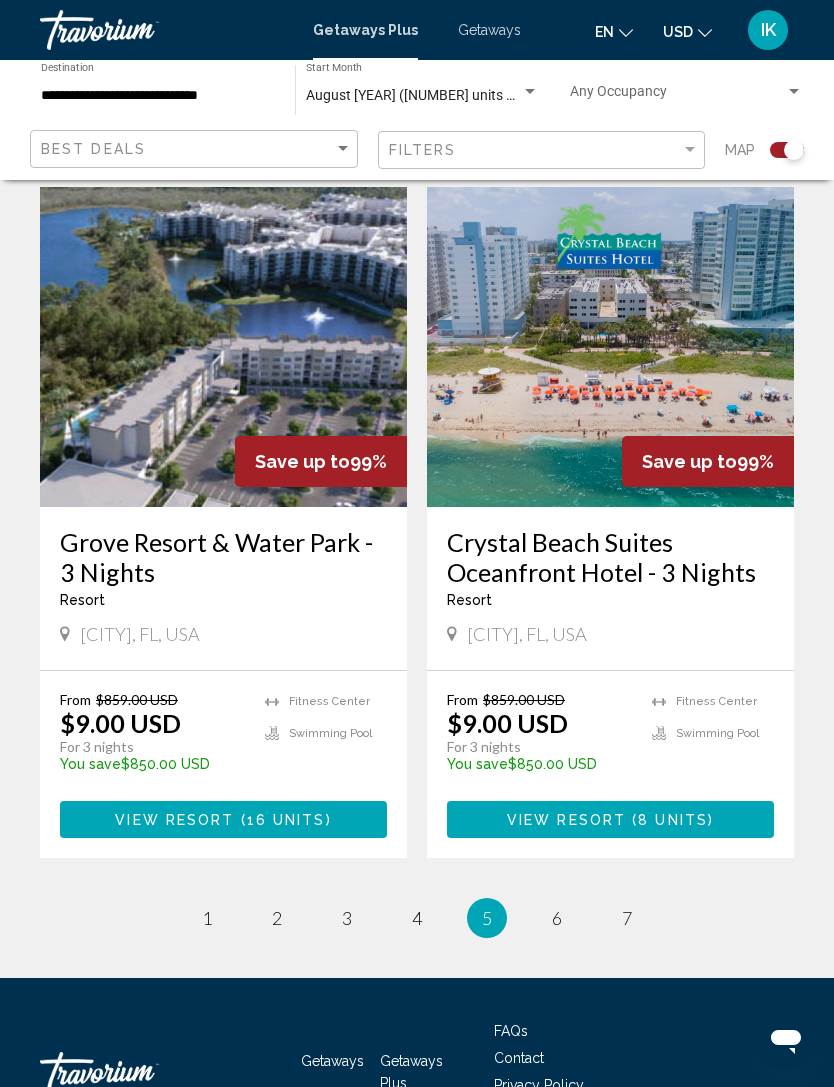 scroll, scrollTop: 4043, scrollLeft: 0, axis: vertical 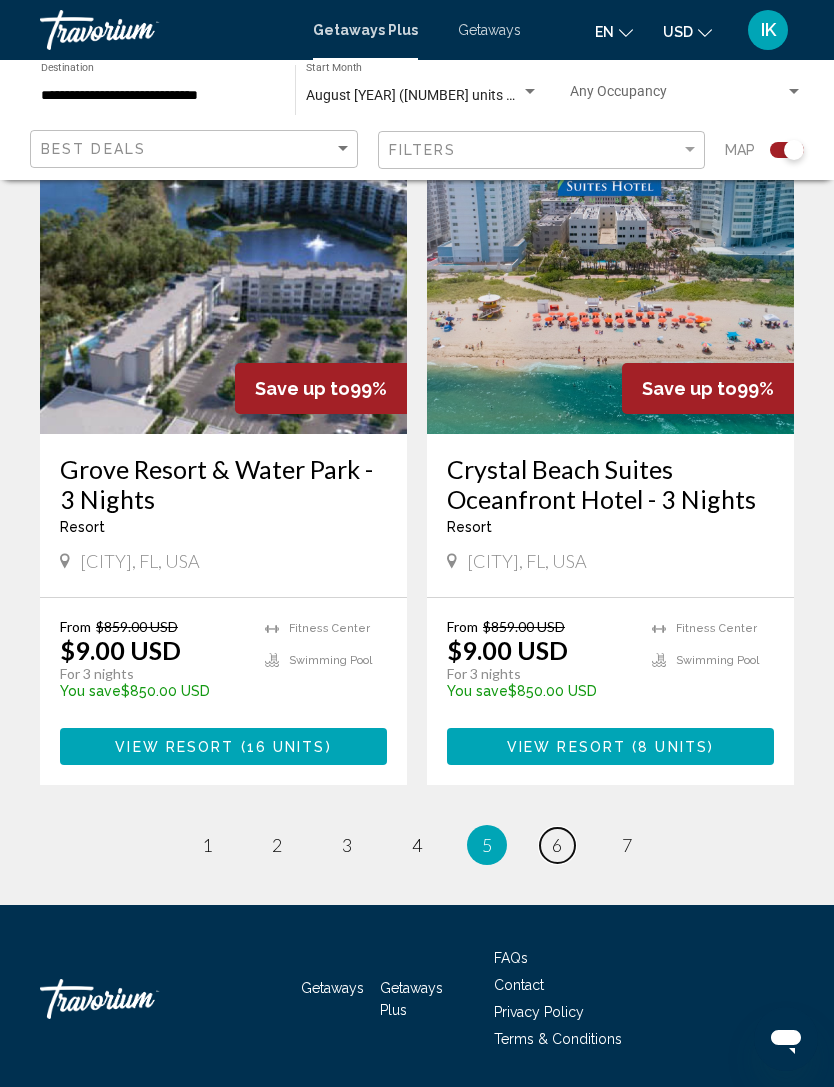 click on "6" at bounding box center (557, 845) 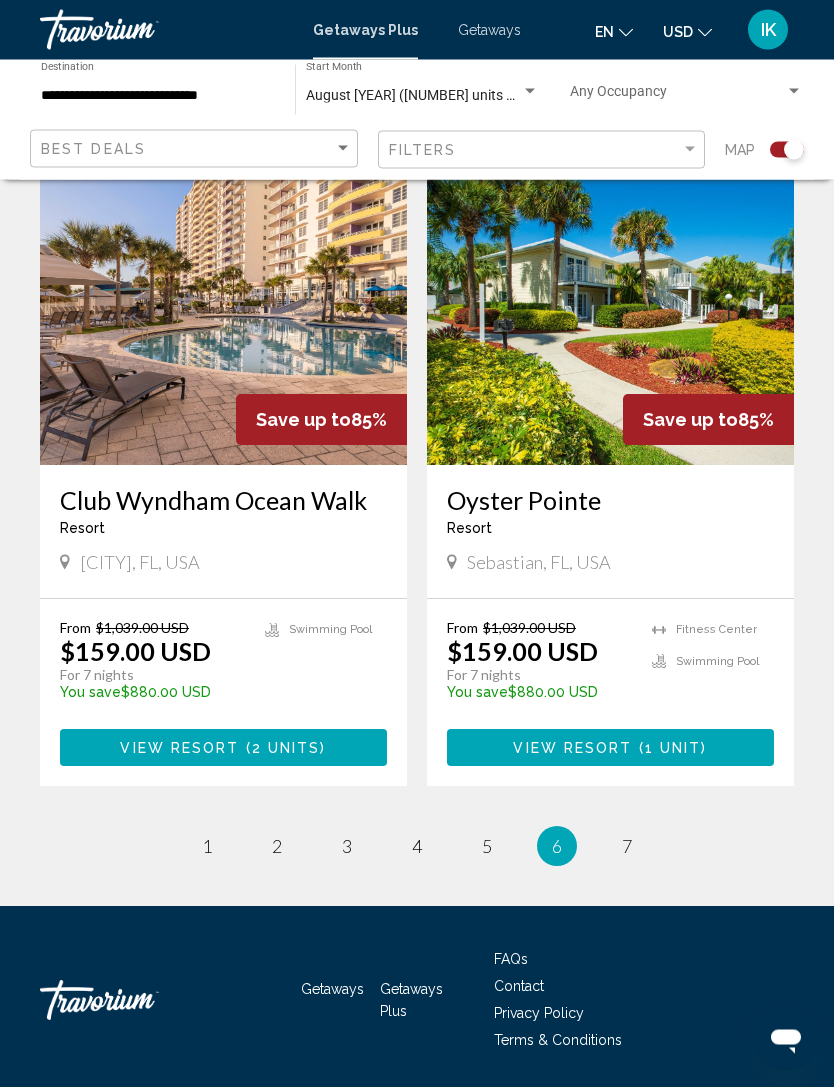 scroll, scrollTop: 4013, scrollLeft: 0, axis: vertical 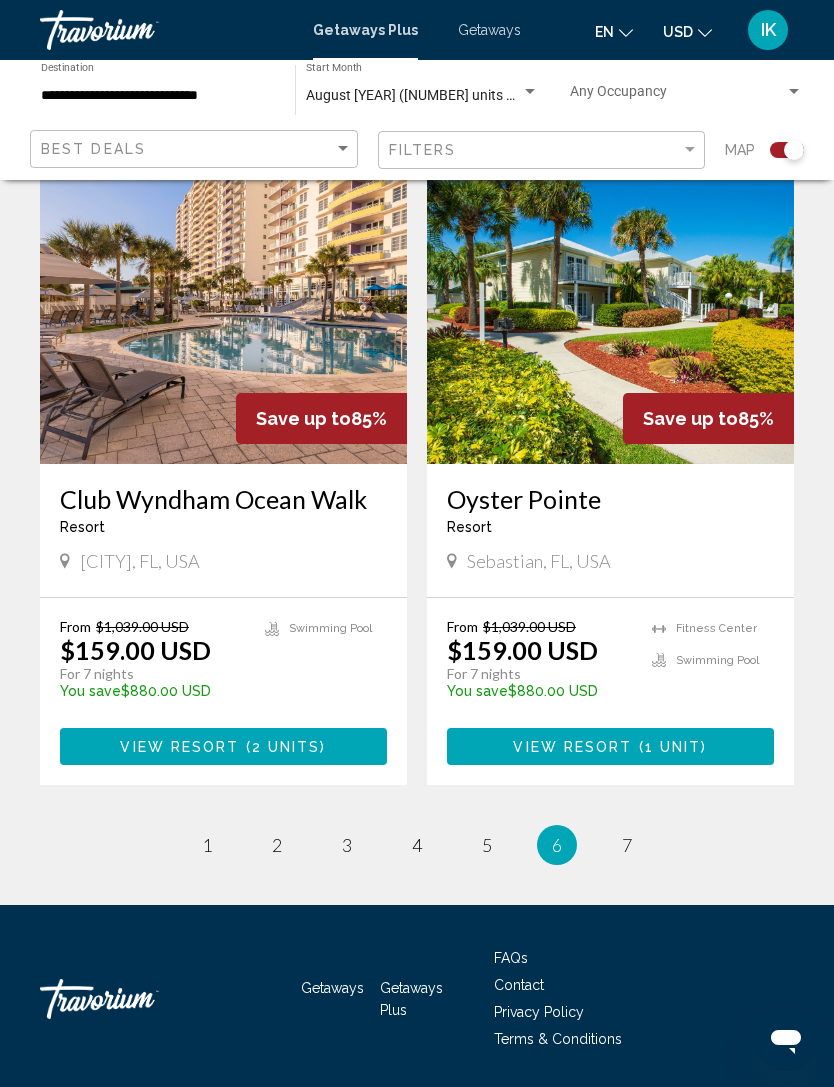click on "**********" at bounding box center [158, 96] 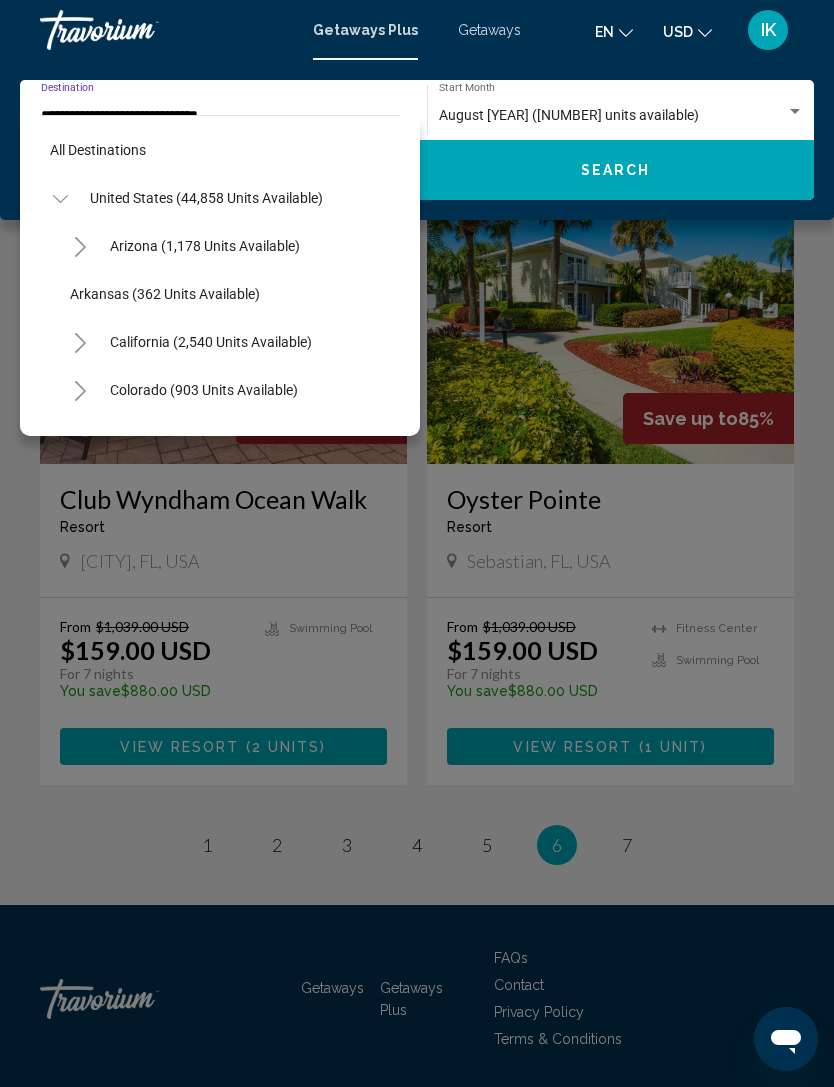 scroll, scrollTop: 215, scrollLeft: 0, axis: vertical 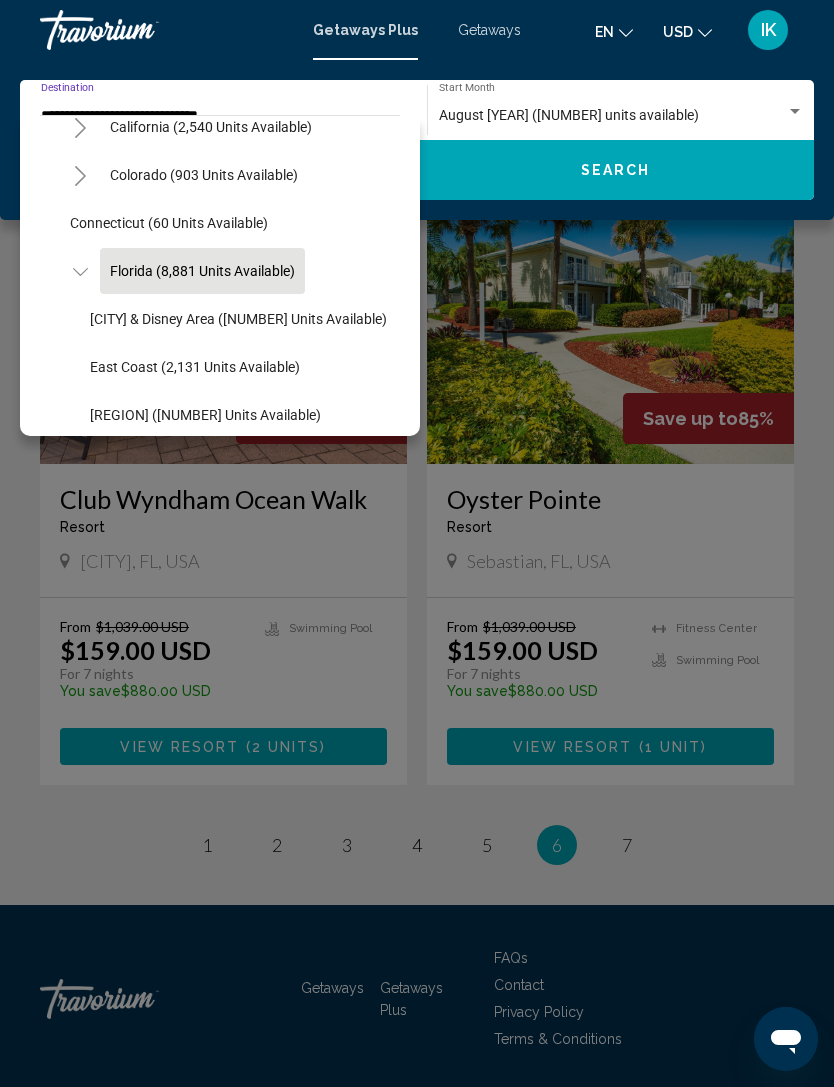 click on "East Coast (2,131 units available)" 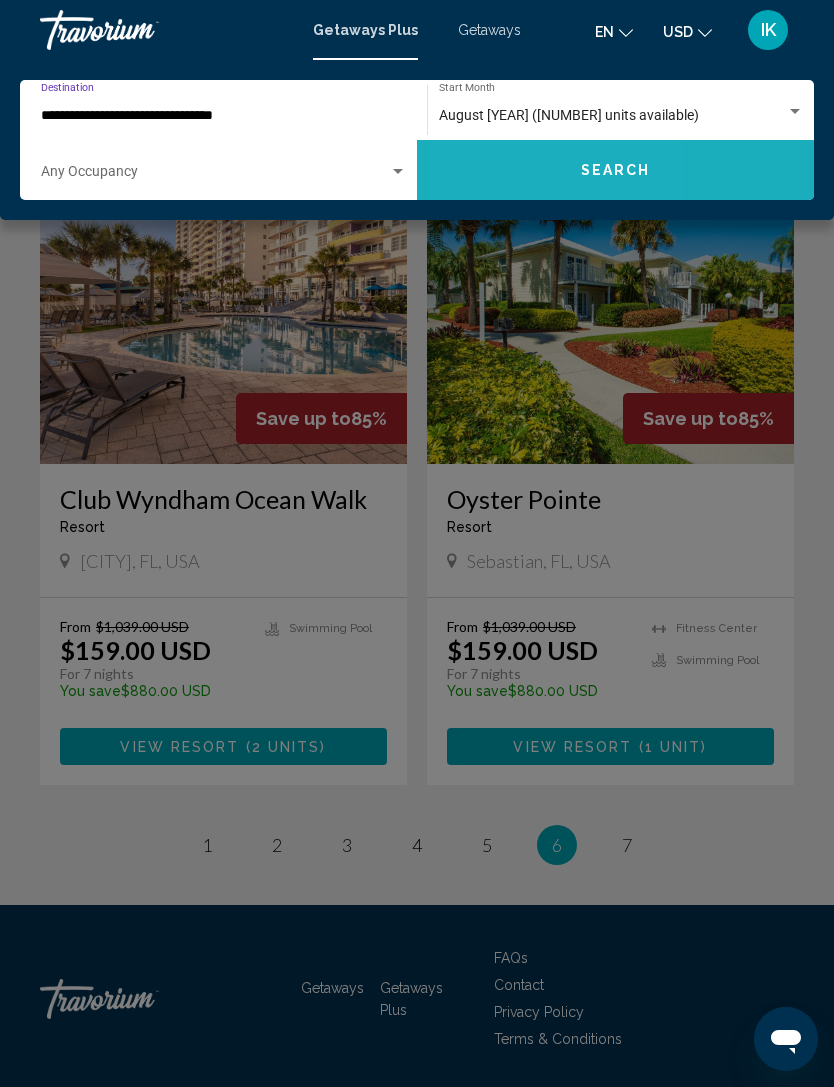 click on "Search" 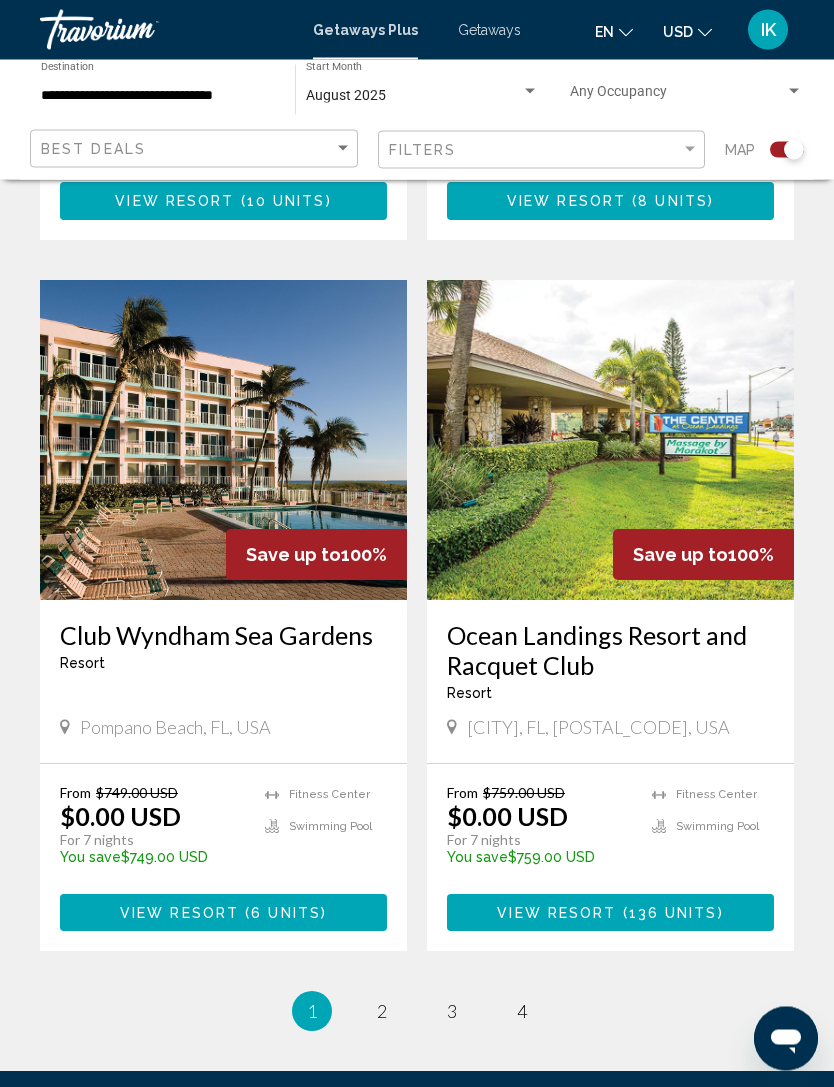 scroll, scrollTop: 4073, scrollLeft: 0, axis: vertical 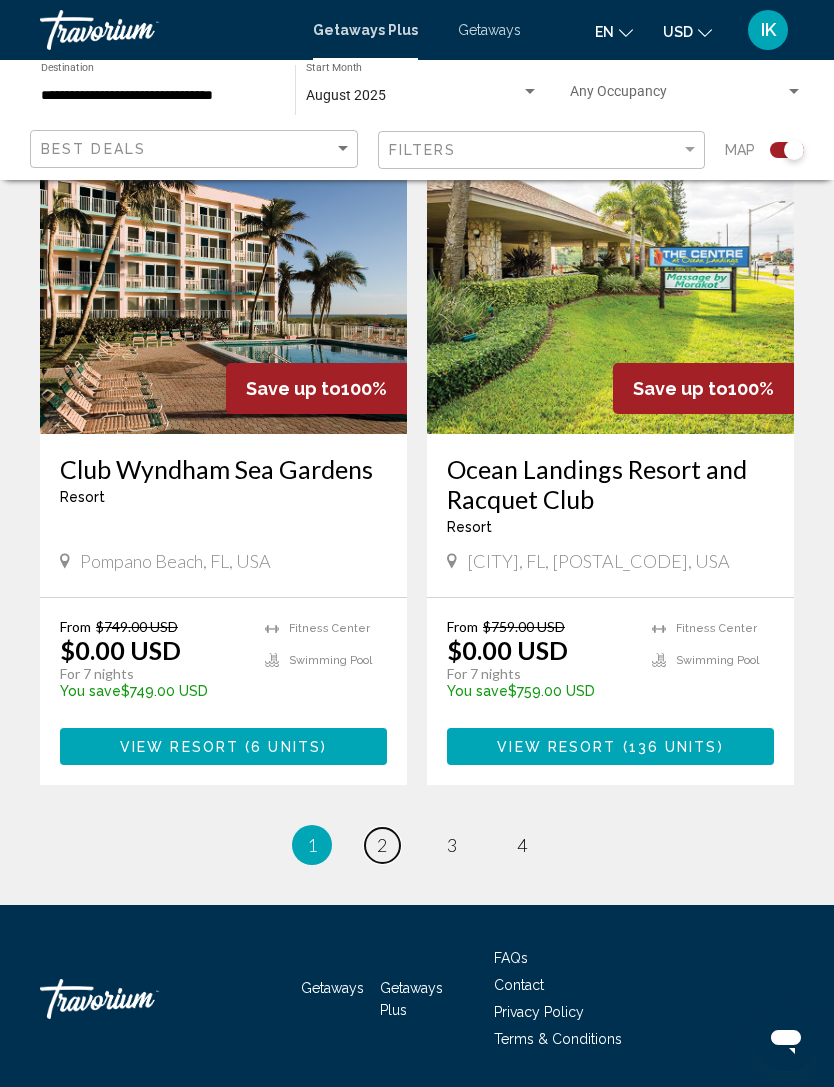 click on "2" at bounding box center [382, 845] 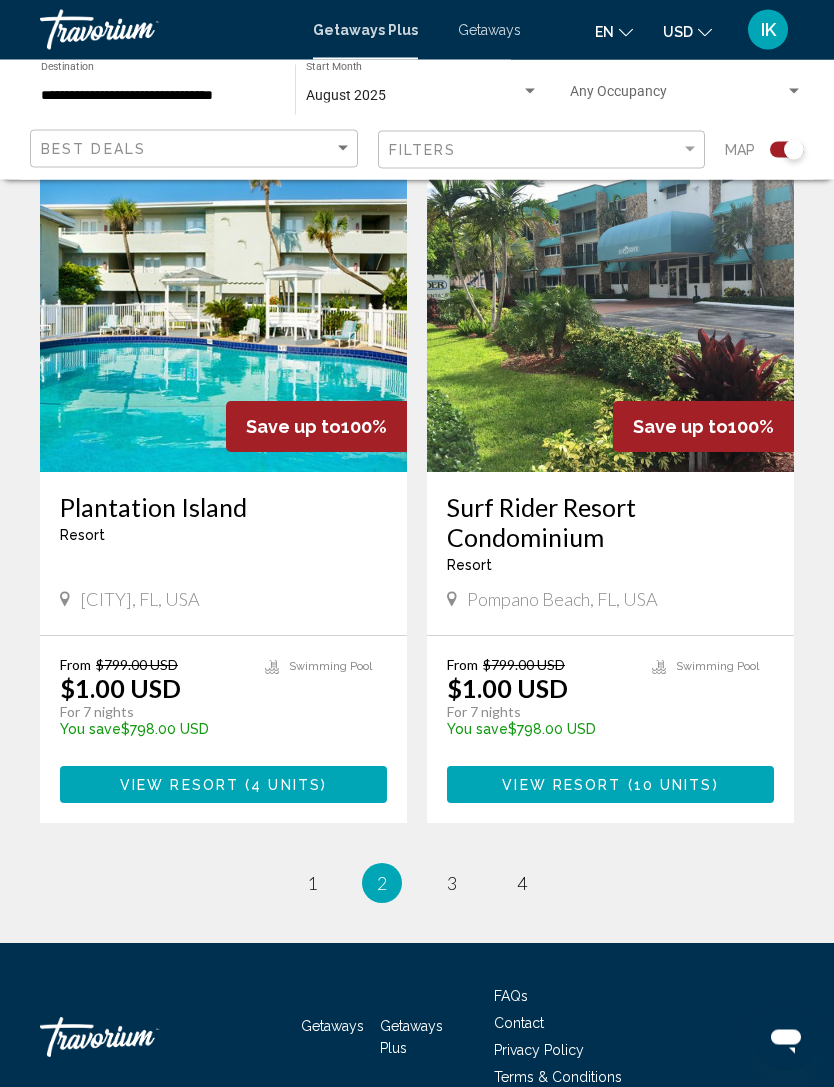 scroll, scrollTop: 4185, scrollLeft: 0, axis: vertical 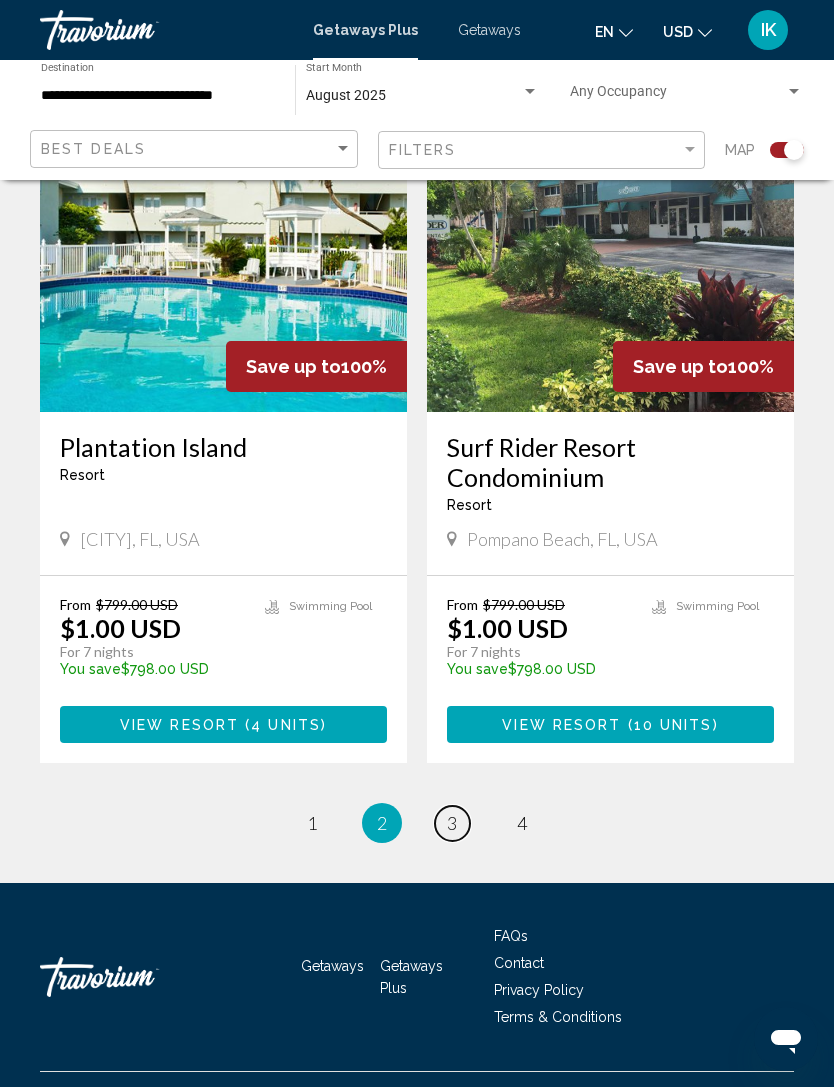 click on "page  3" at bounding box center (452, 823) 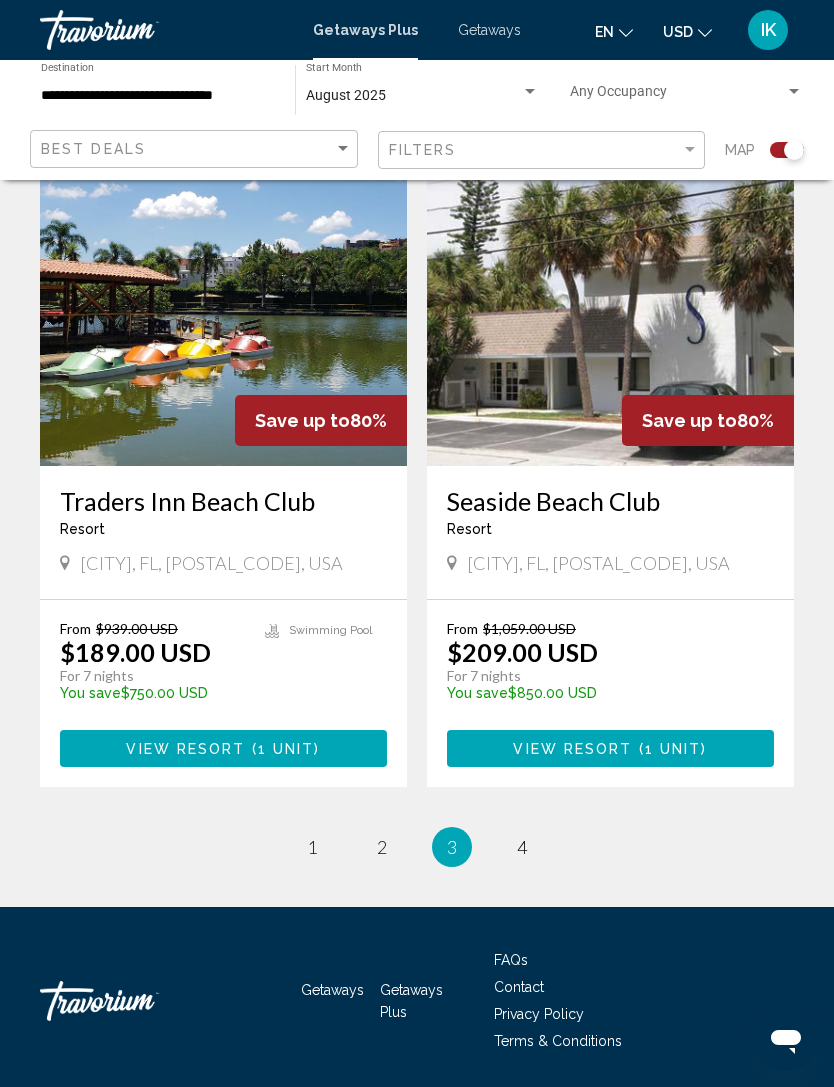 scroll, scrollTop: 4087, scrollLeft: 0, axis: vertical 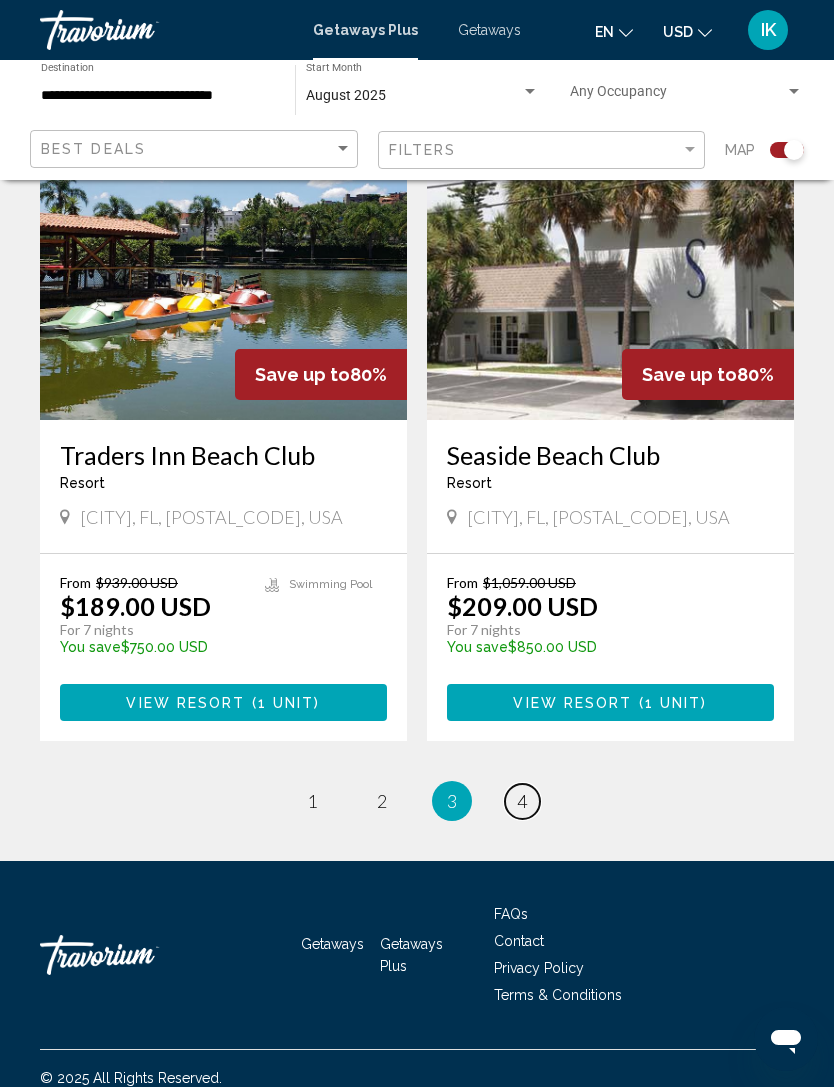 click on "page  4" at bounding box center (522, 801) 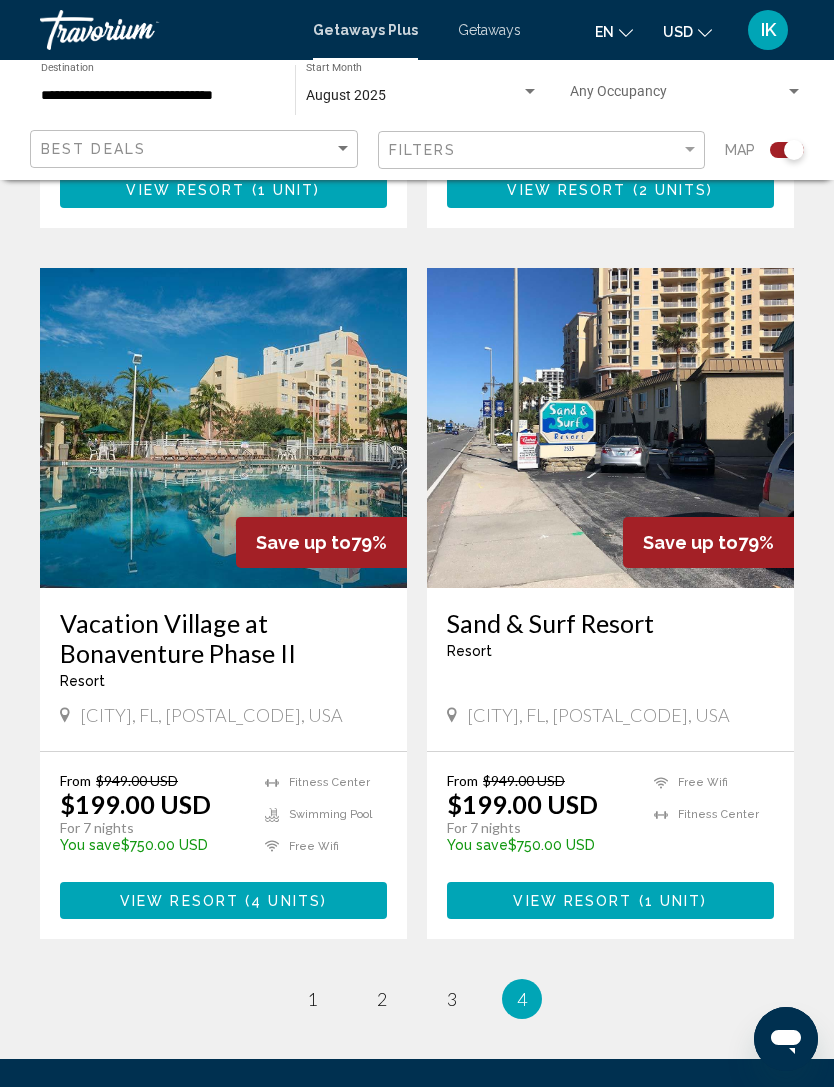 scroll, scrollTop: 2680, scrollLeft: 0, axis: vertical 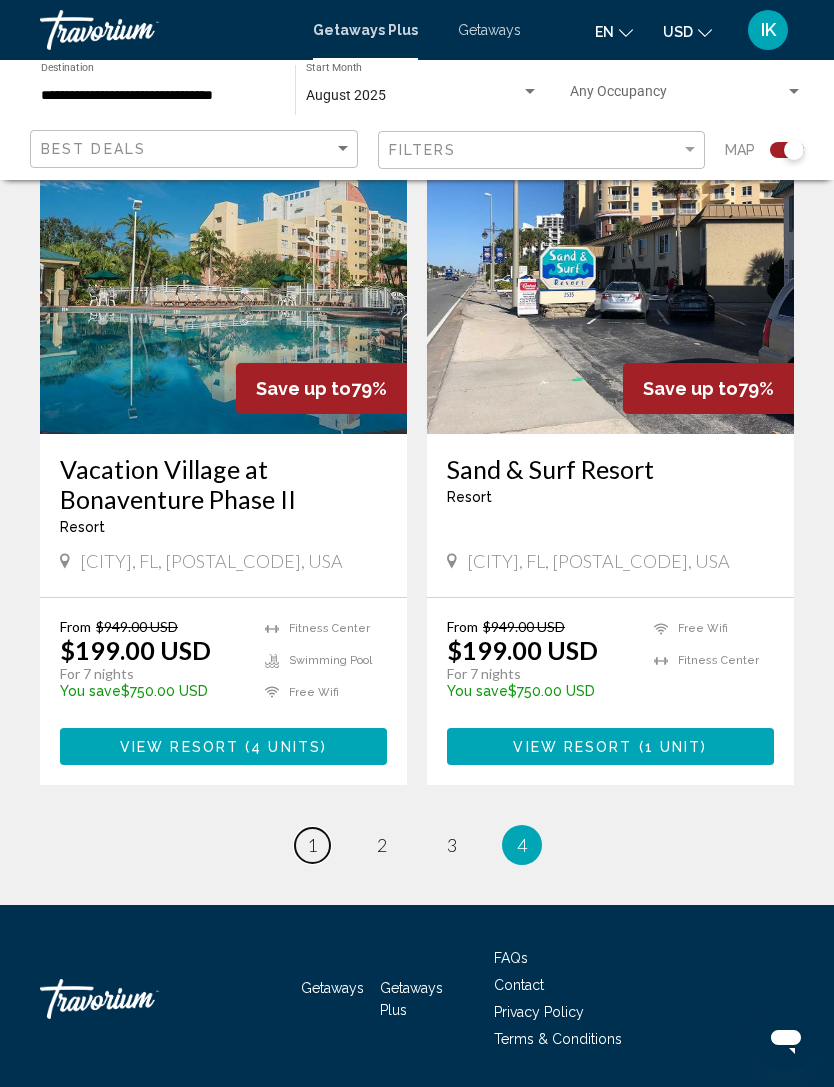 click on "page  1" at bounding box center (312, 845) 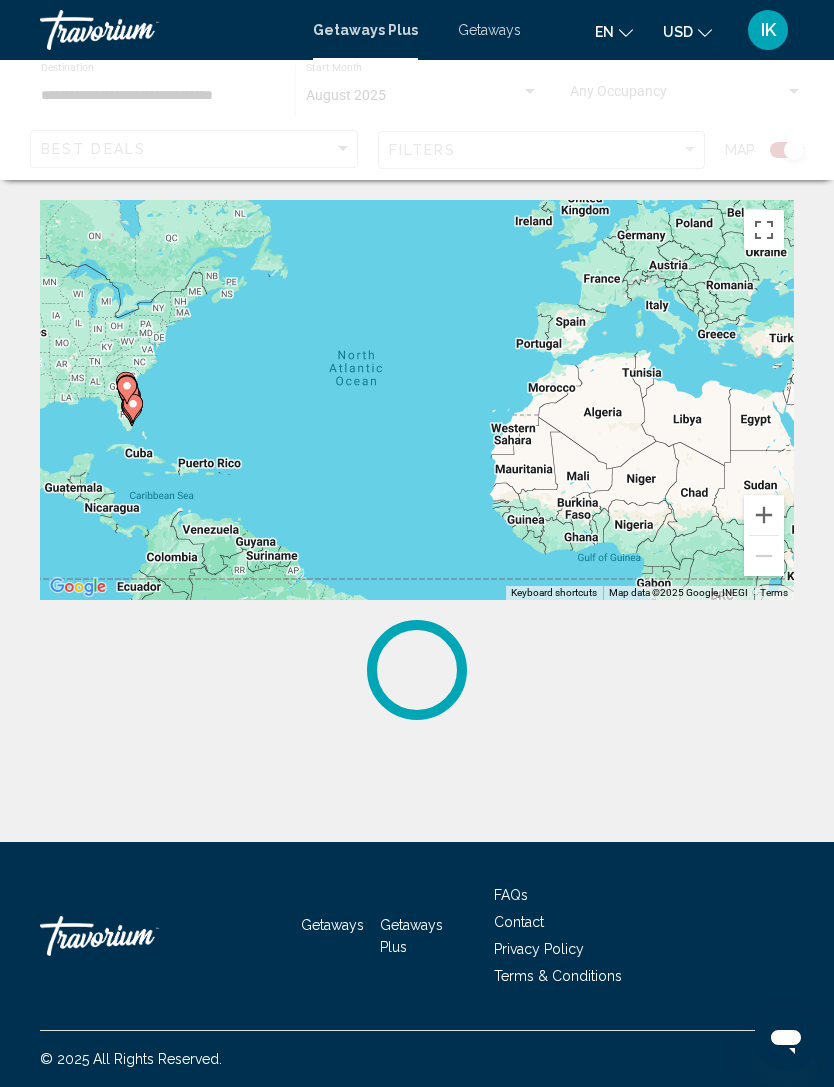scroll, scrollTop: 0, scrollLeft: 0, axis: both 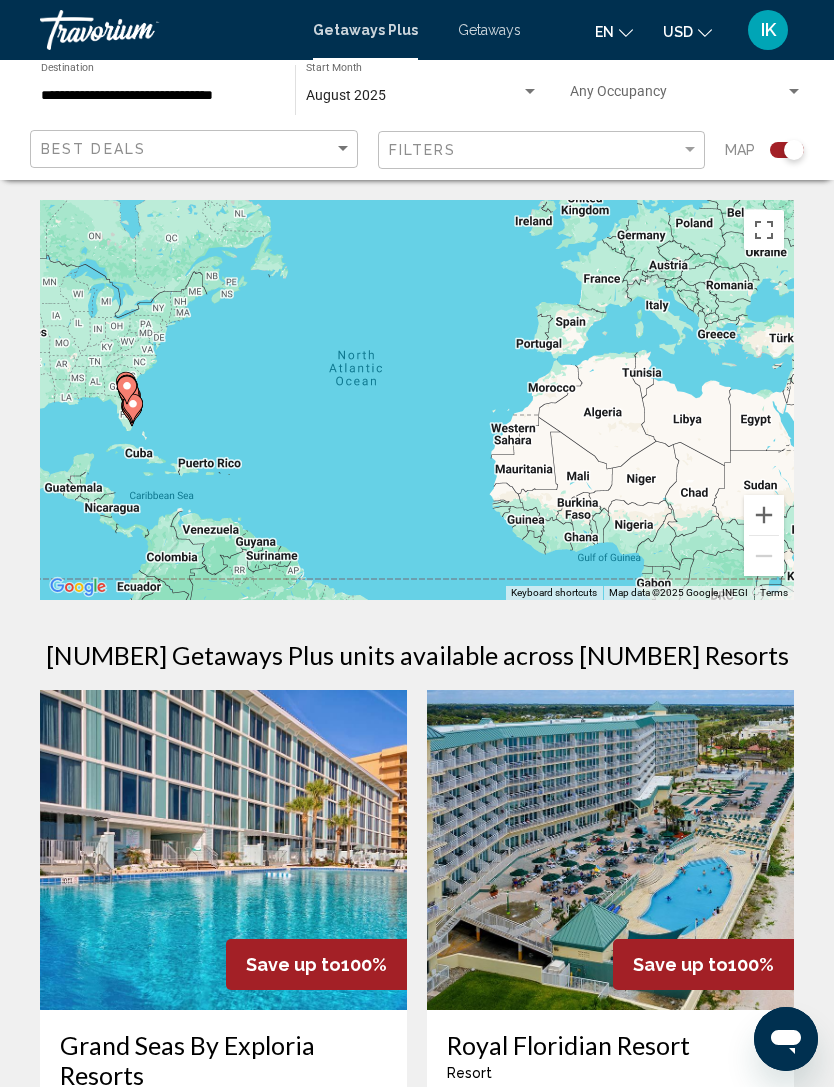 click at bounding box center [764, 515] 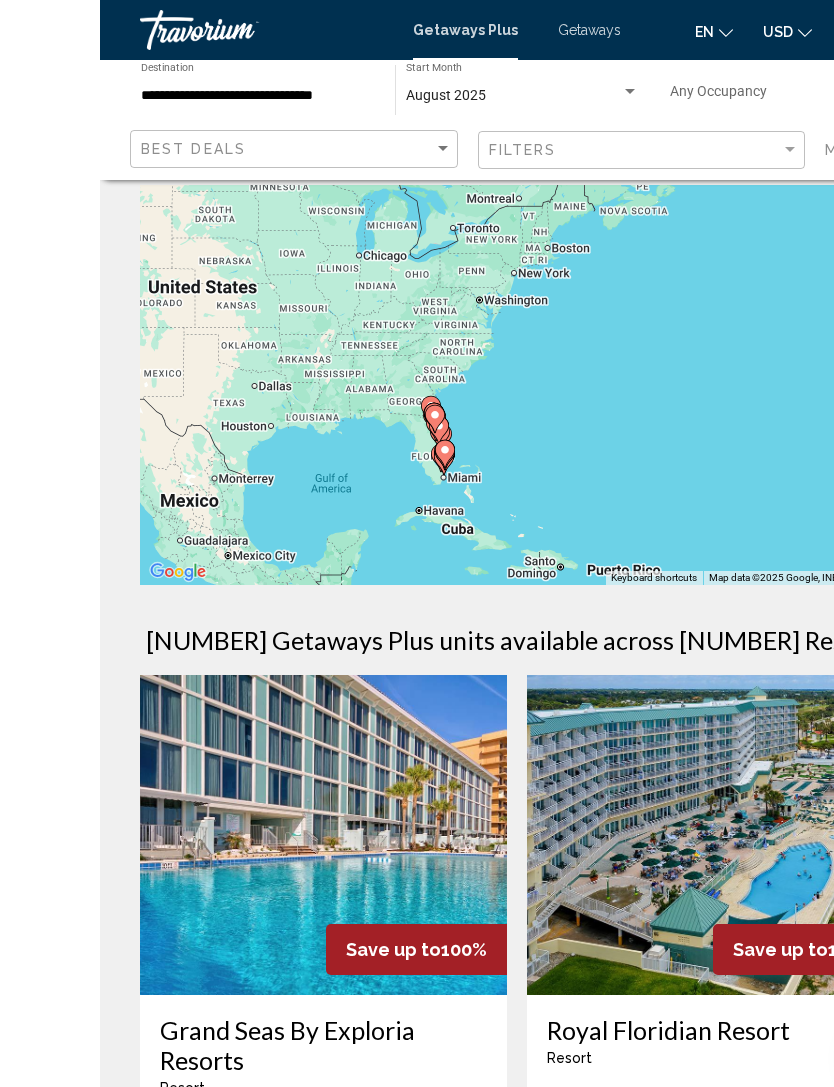 scroll, scrollTop: 14, scrollLeft: 0, axis: vertical 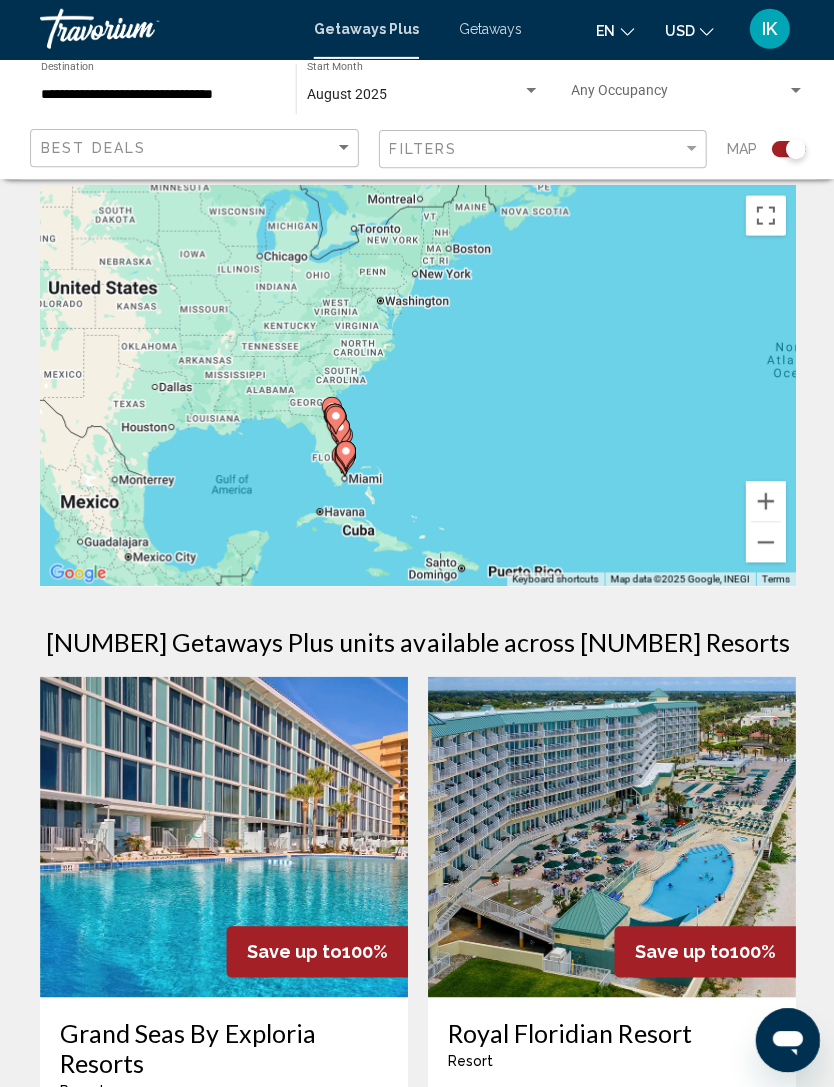 click at bounding box center (764, 501) 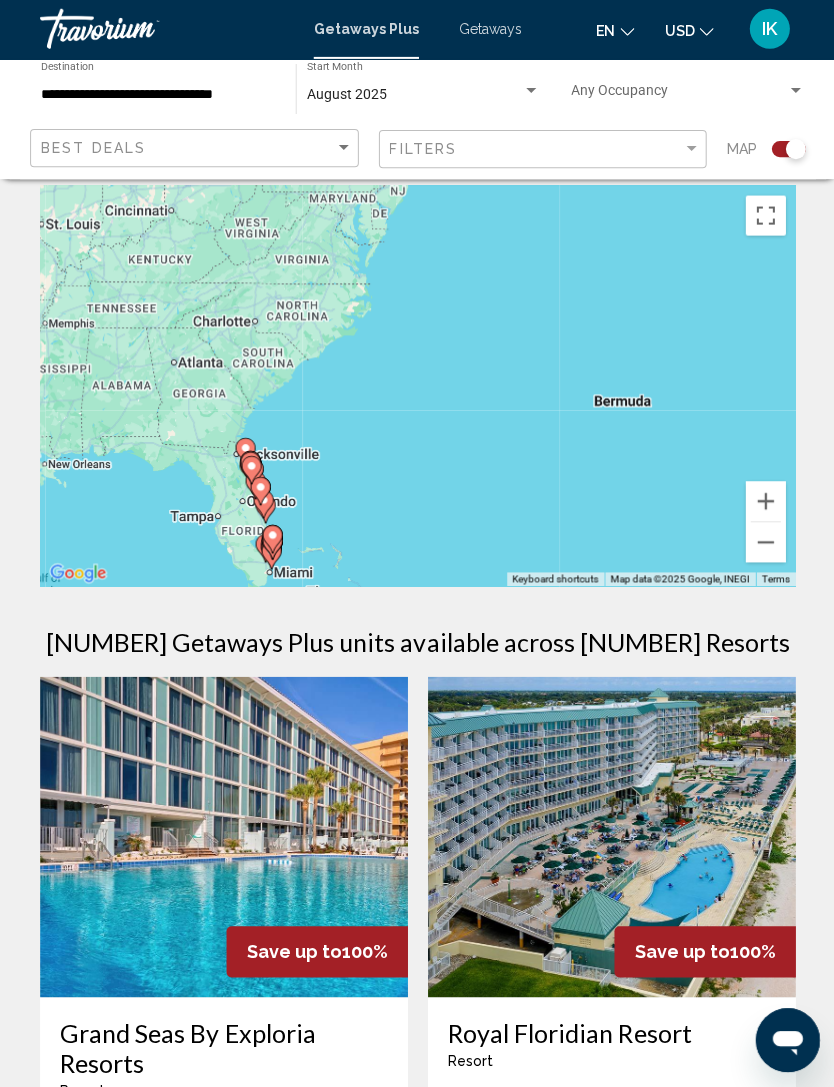 click at bounding box center (764, 501) 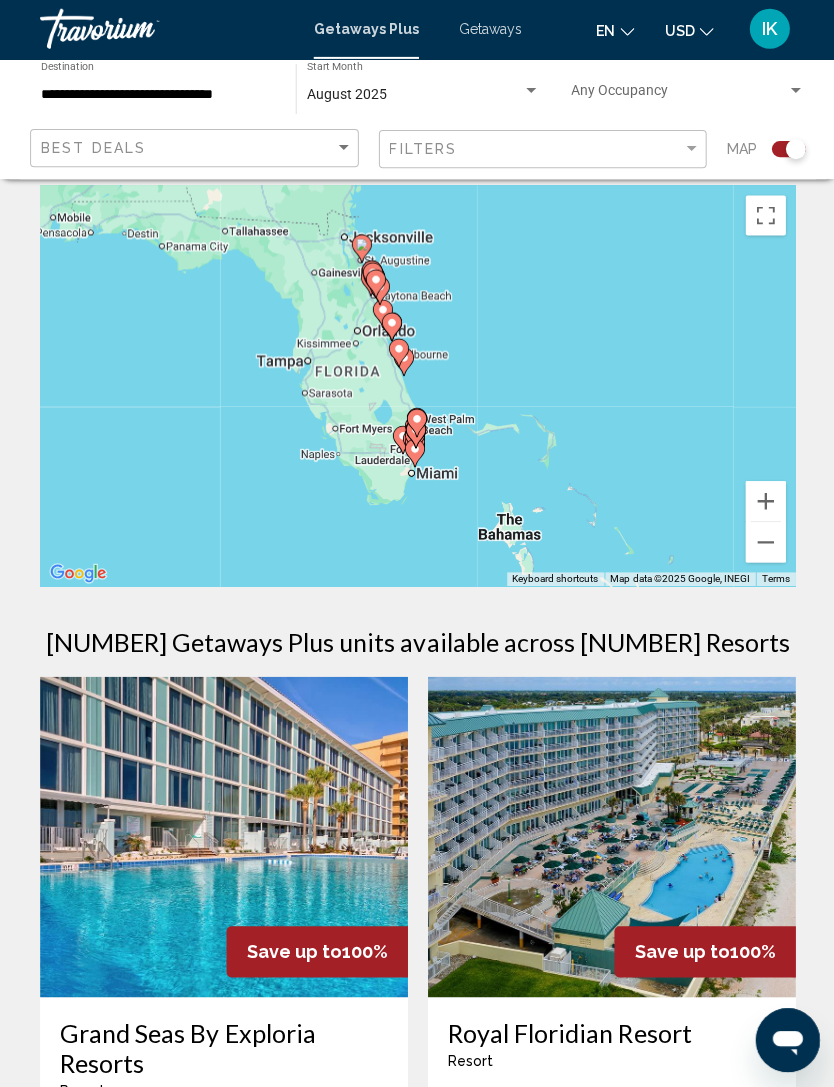 click at bounding box center (764, 501) 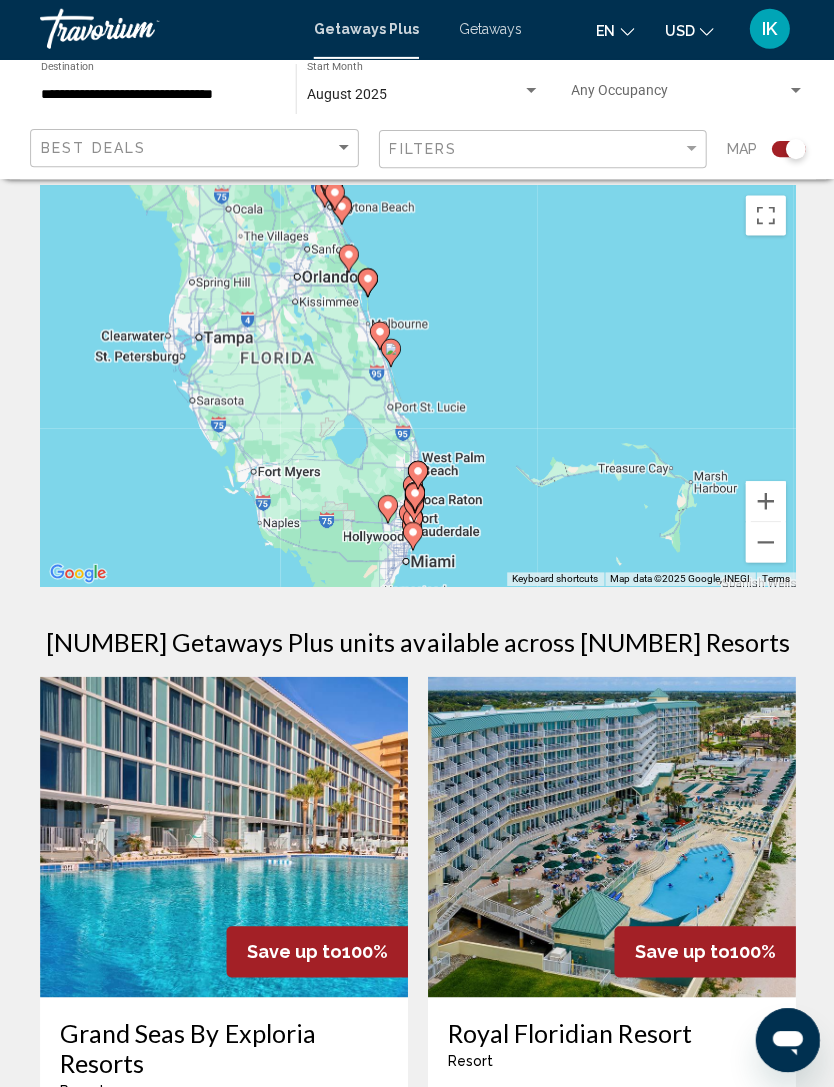 click at bounding box center (764, 501) 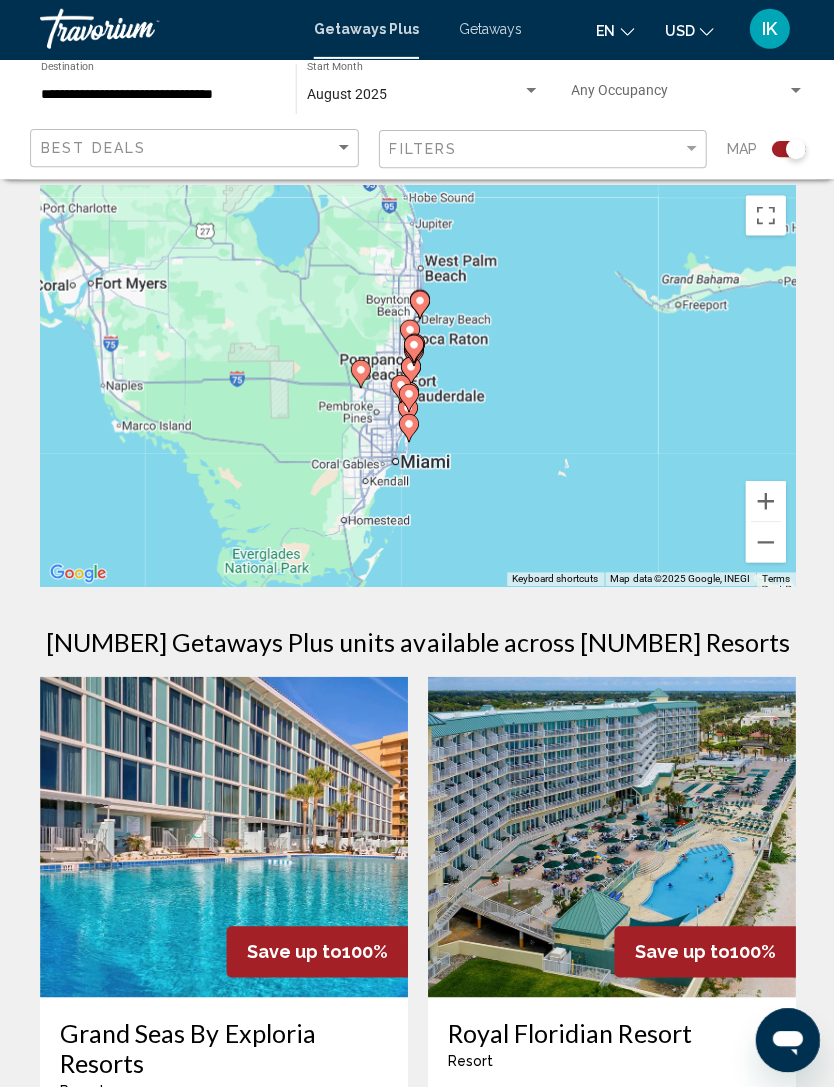 click at bounding box center (764, 501) 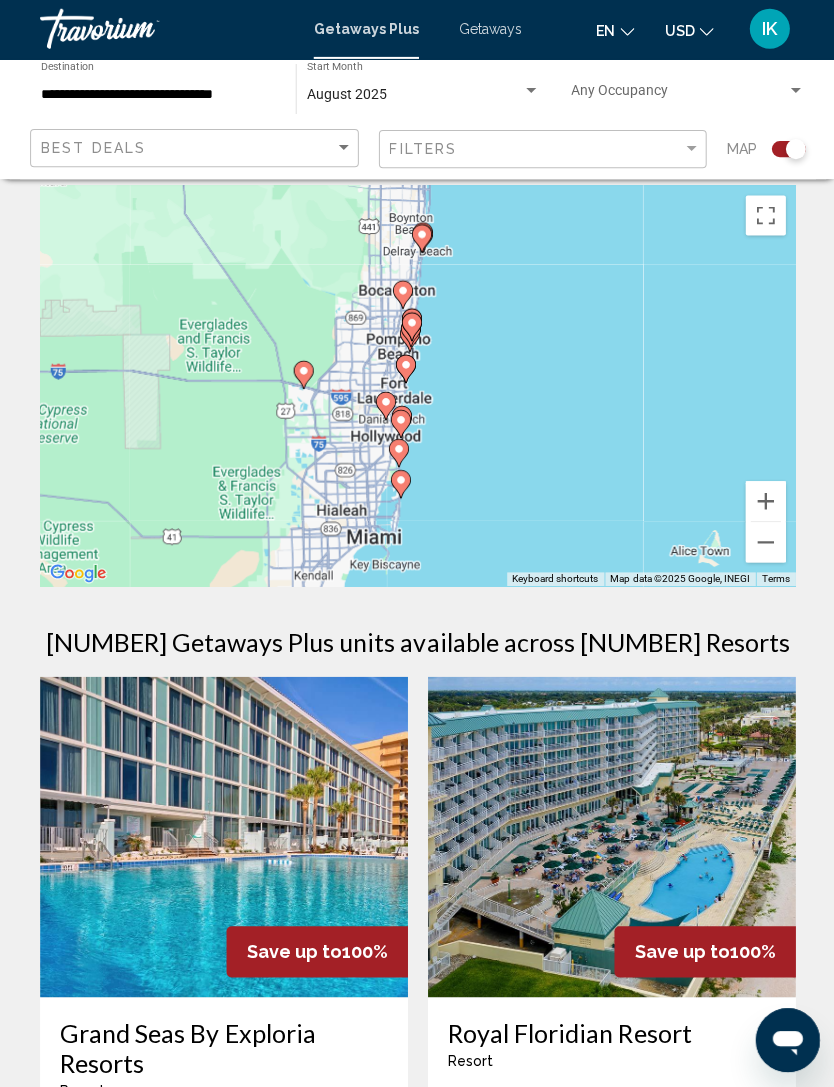 click at bounding box center [764, 501] 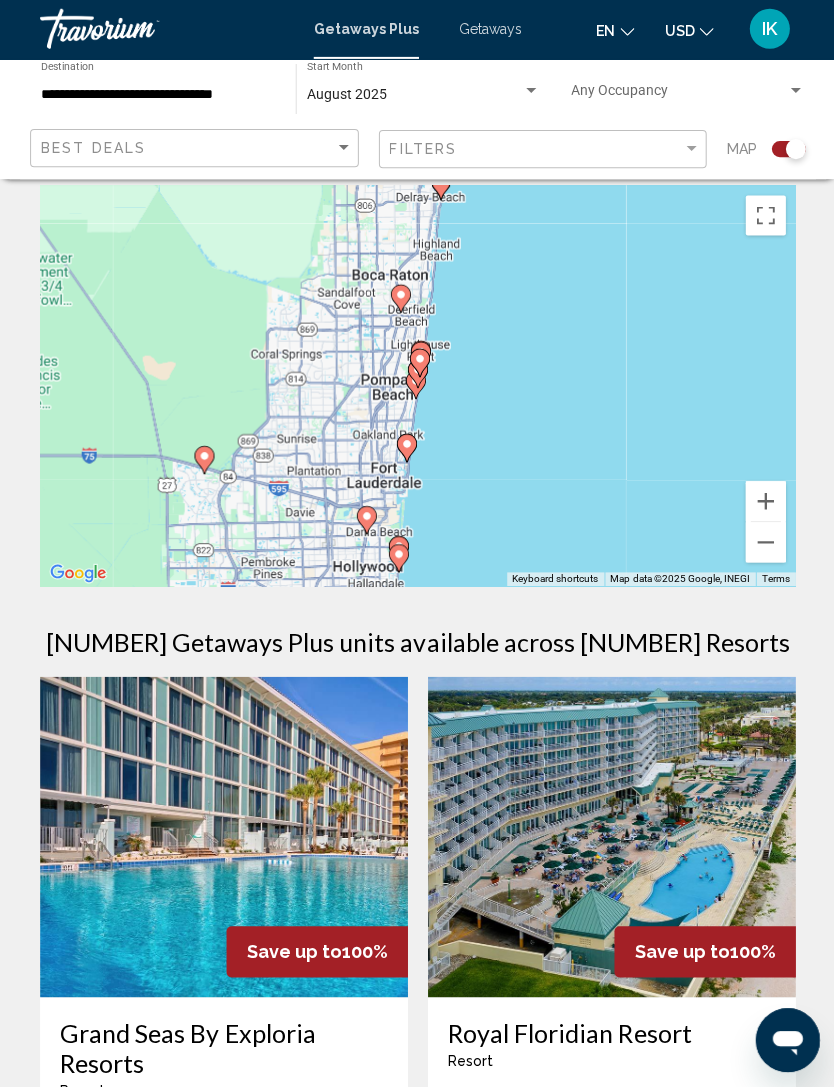 click at bounding box center (764, 501) 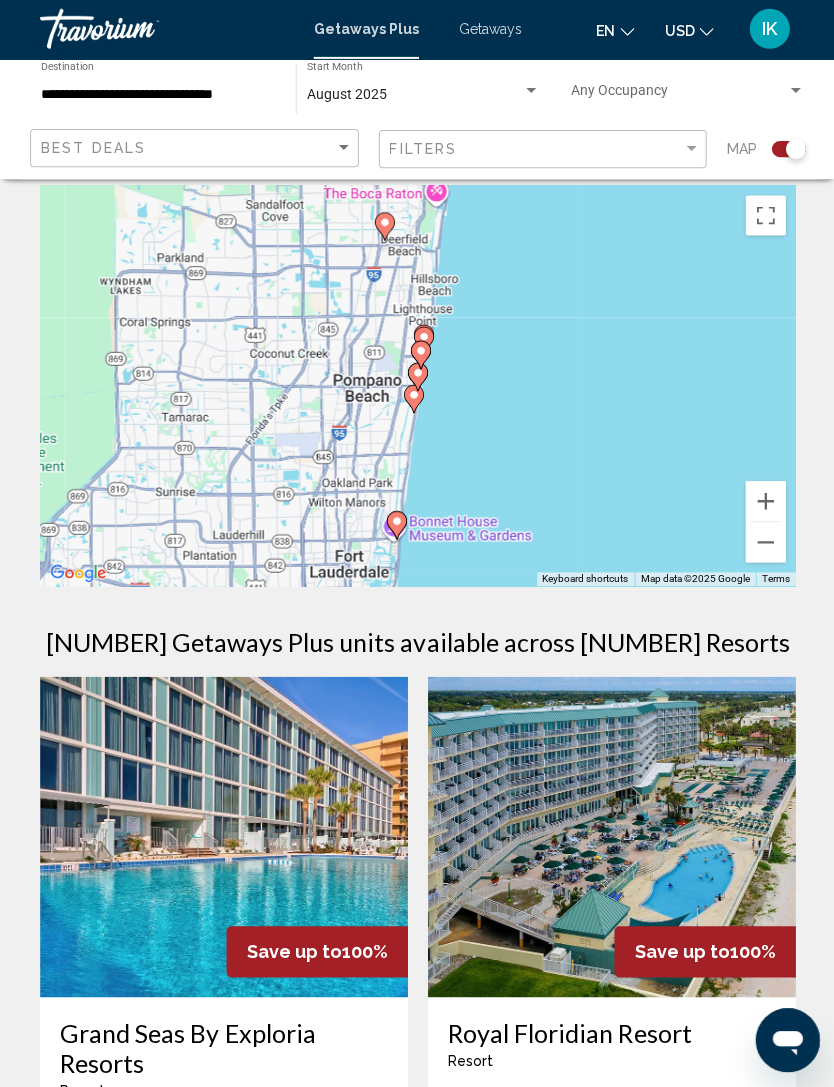 click at bounding box center [764, 501] 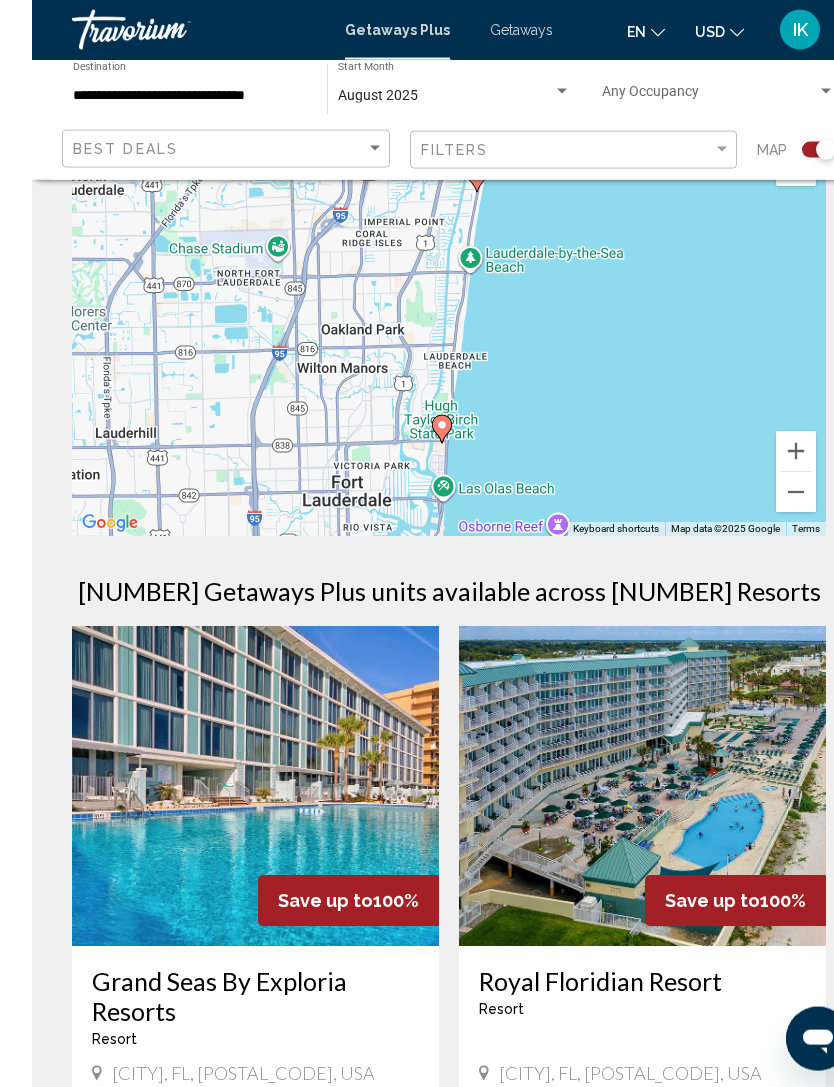 scroll, scrollTop: 65, scrollLeft: 0, axis: vertical 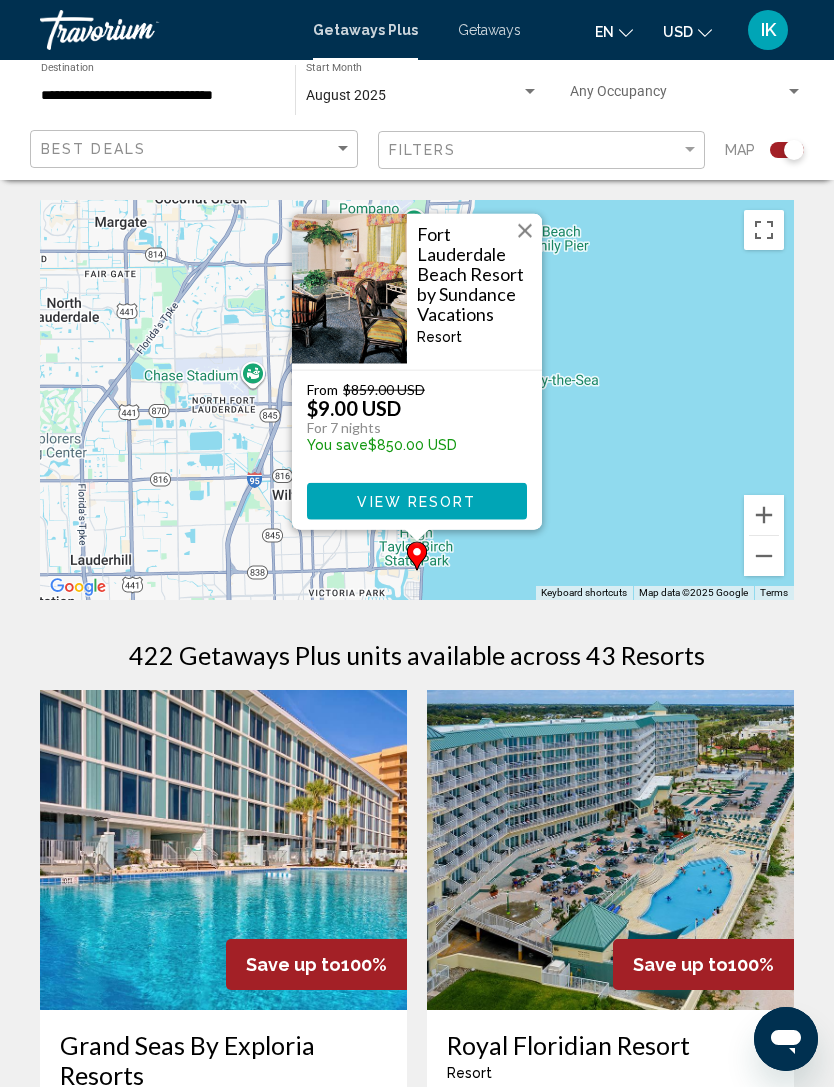 click at bounding box center [525, 231] 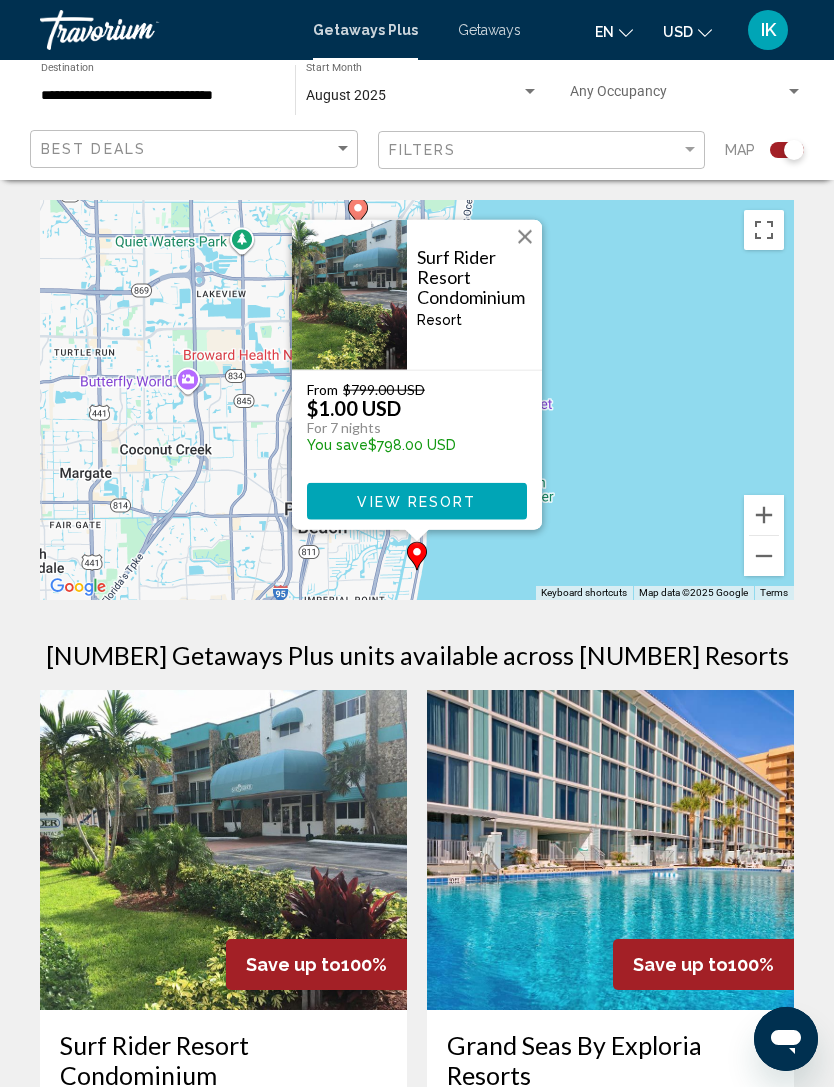 click at bounding box center [525, 237] 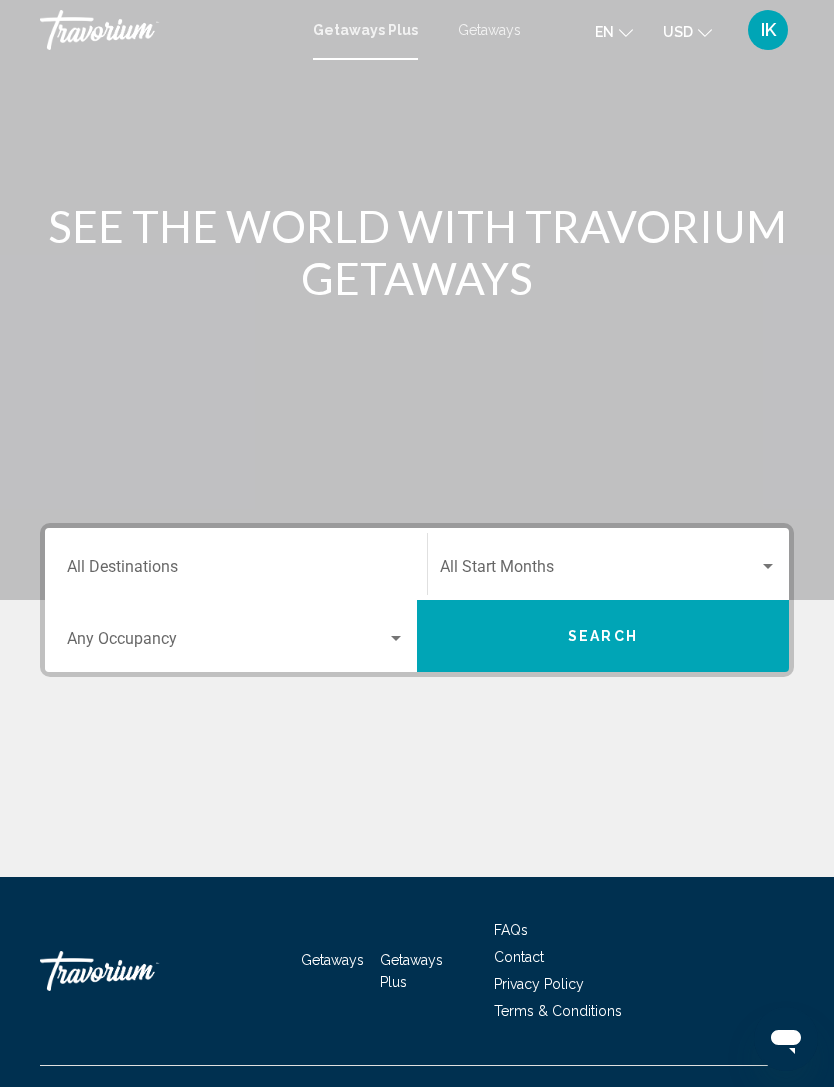 click on "Getaways" at bounding box center (489, 30) 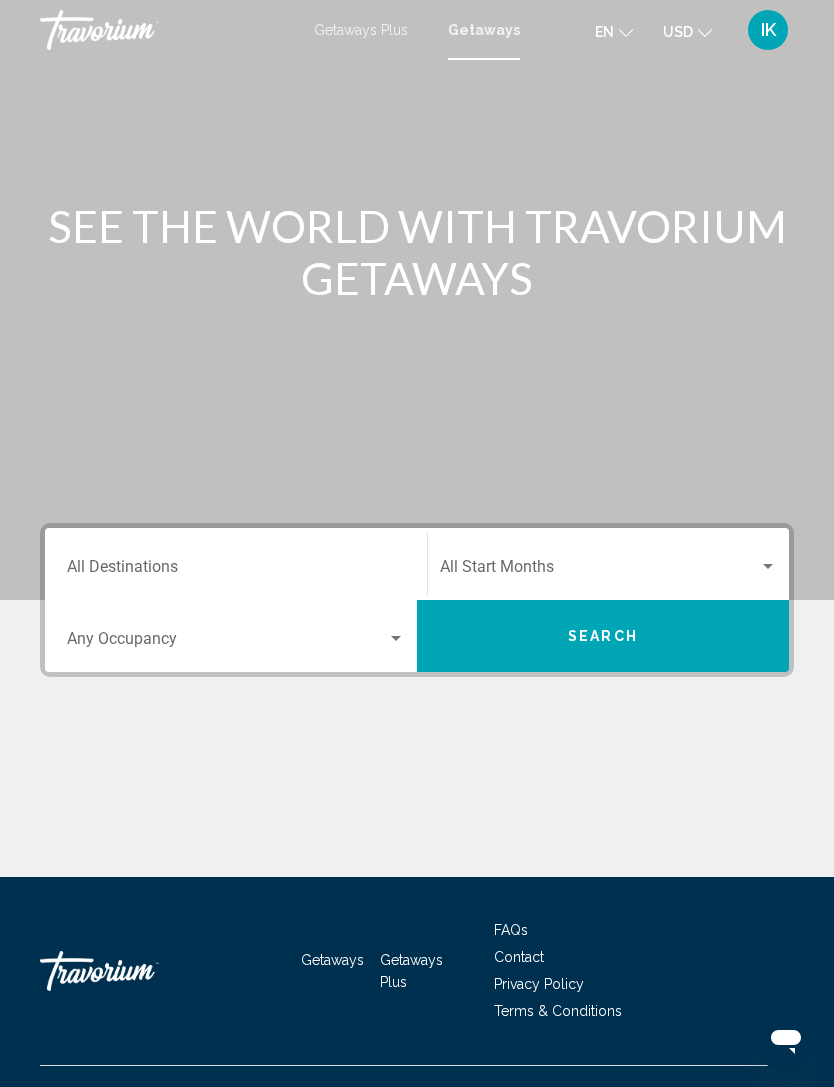 click on "Destination All Destinations" at bounding box center [236, 571] 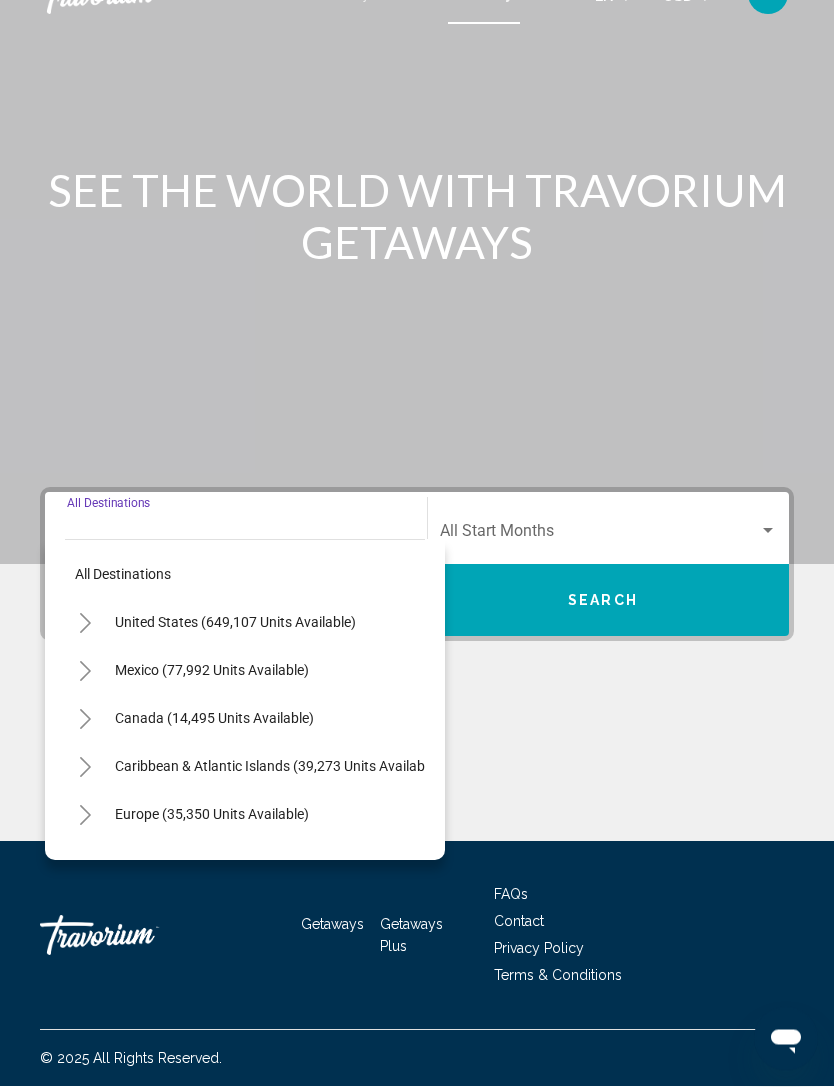 scroll, scrollTop: 64, scrollLeft: 0, axis: vertical 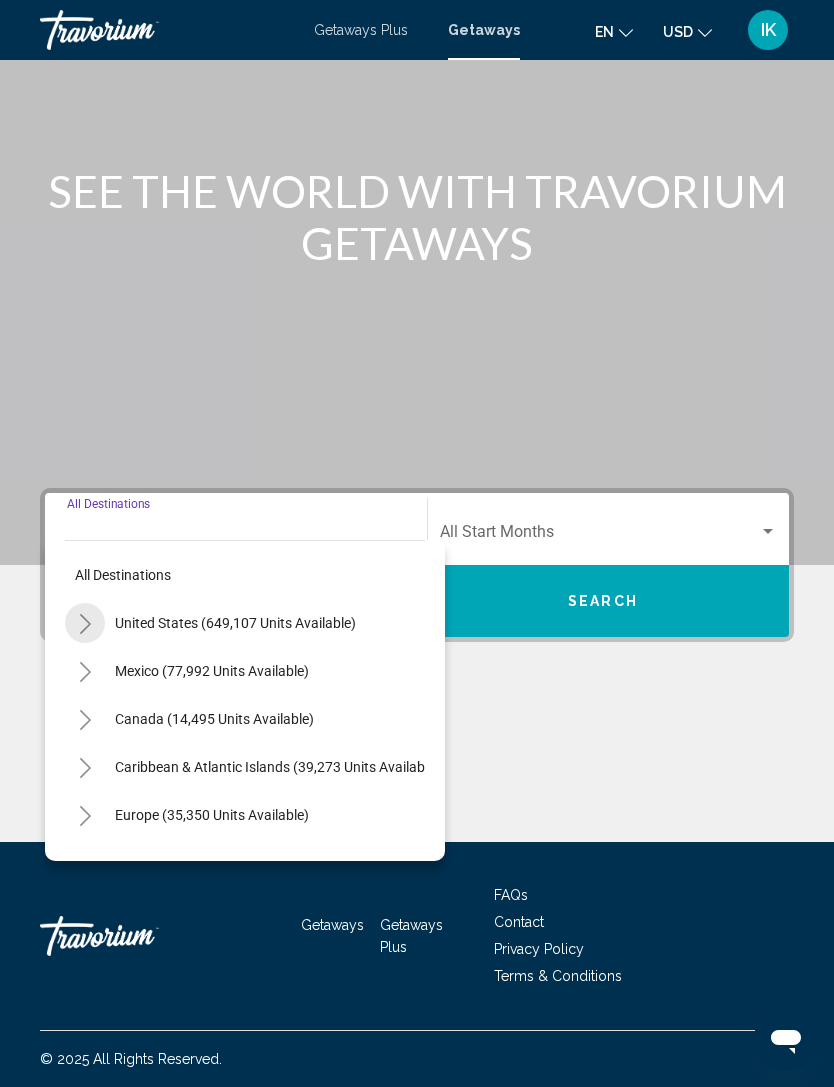 click 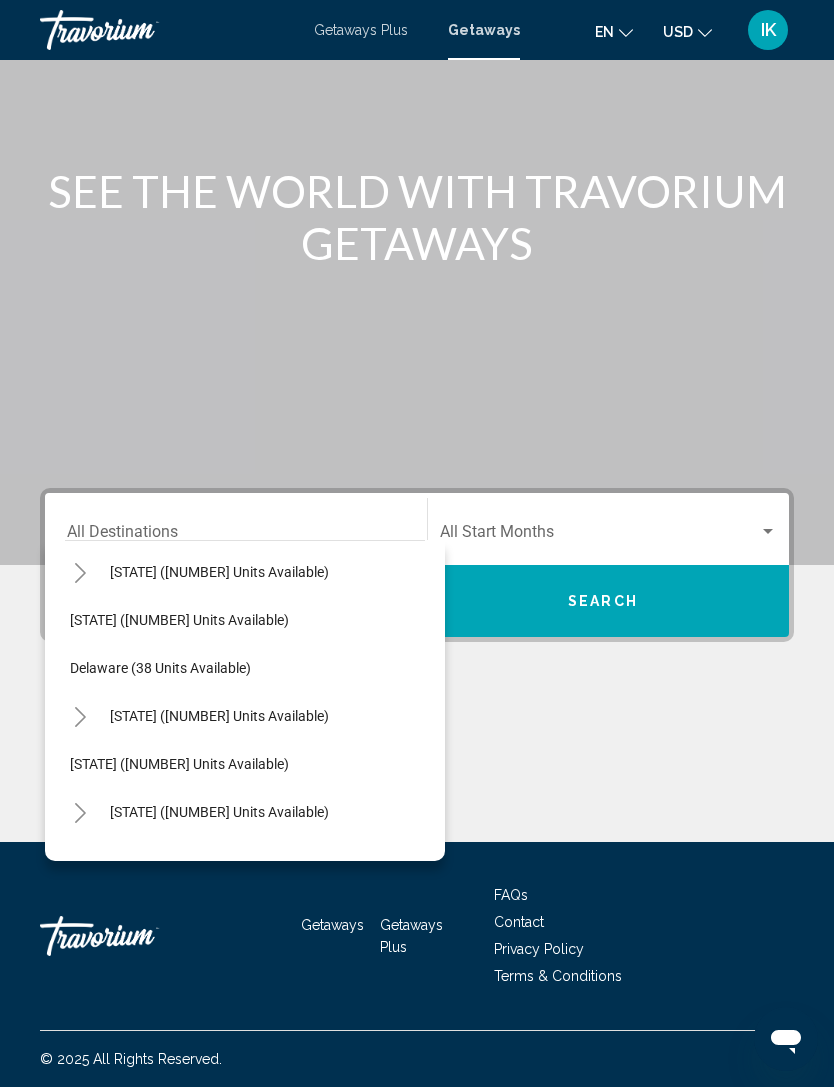 scroll, scrollTop: 245, scrollLeft: 25, axis: both 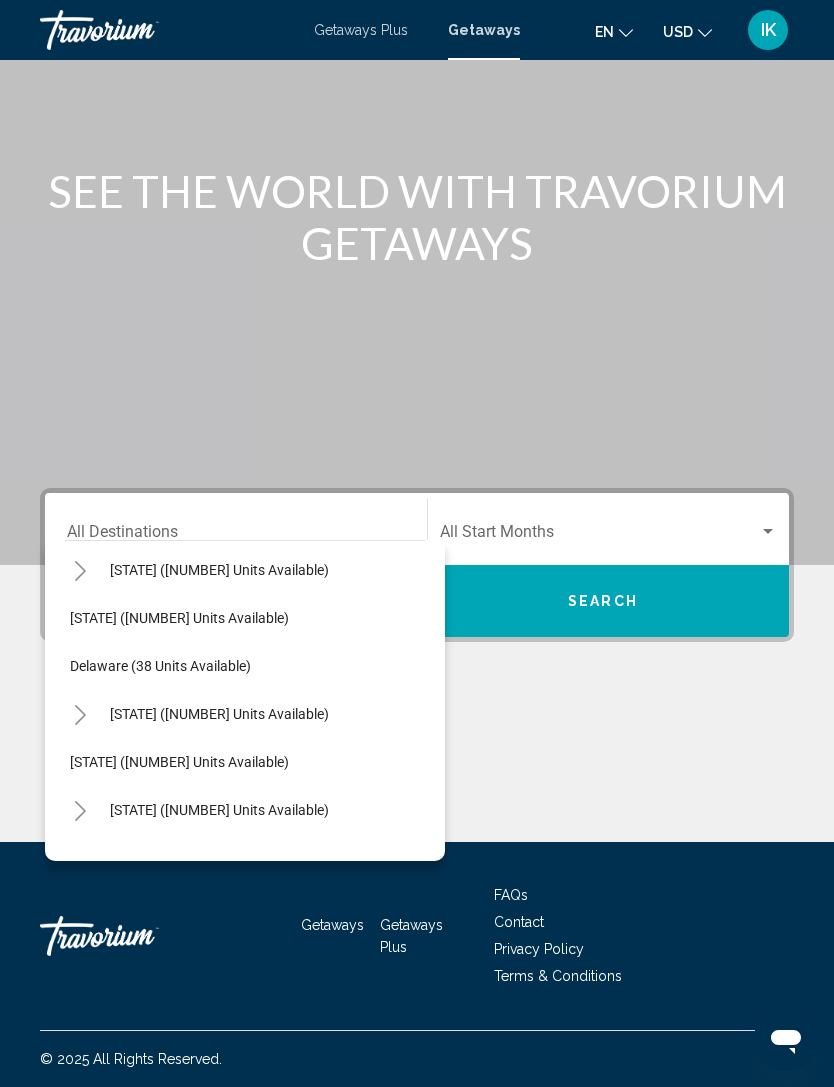 click 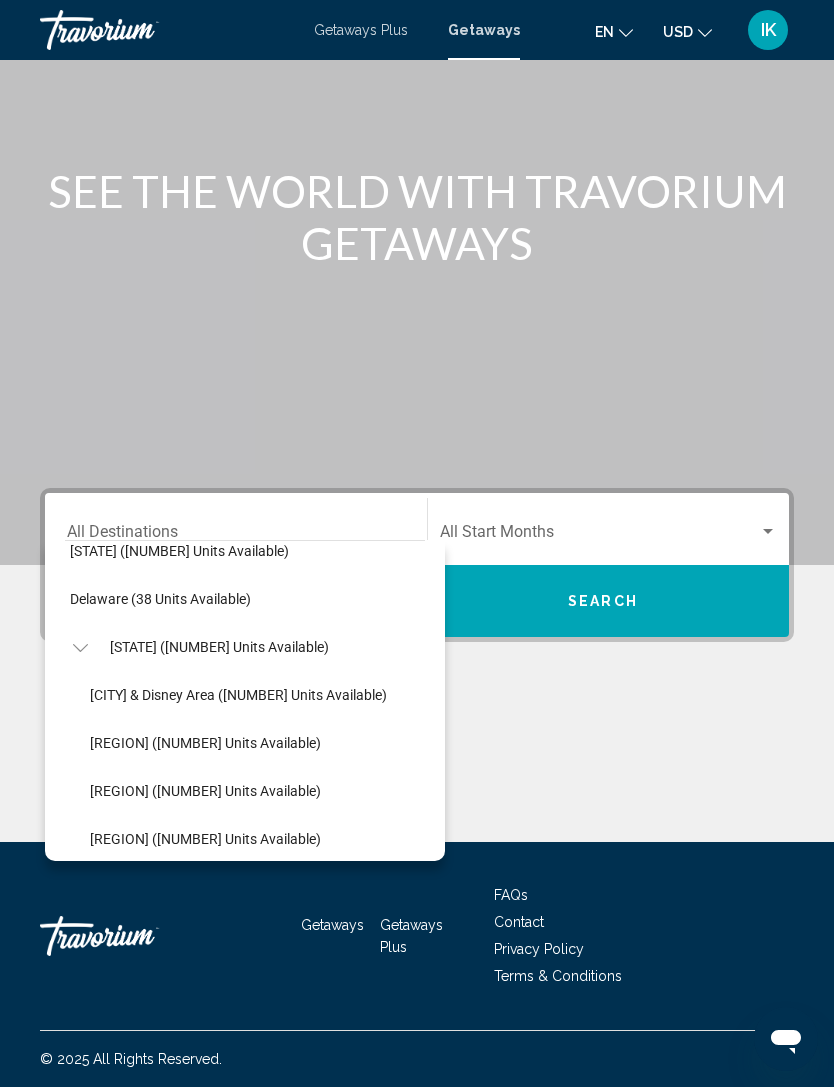 scroll, scrollTop: 316, scrollLeft: 25, axis: both 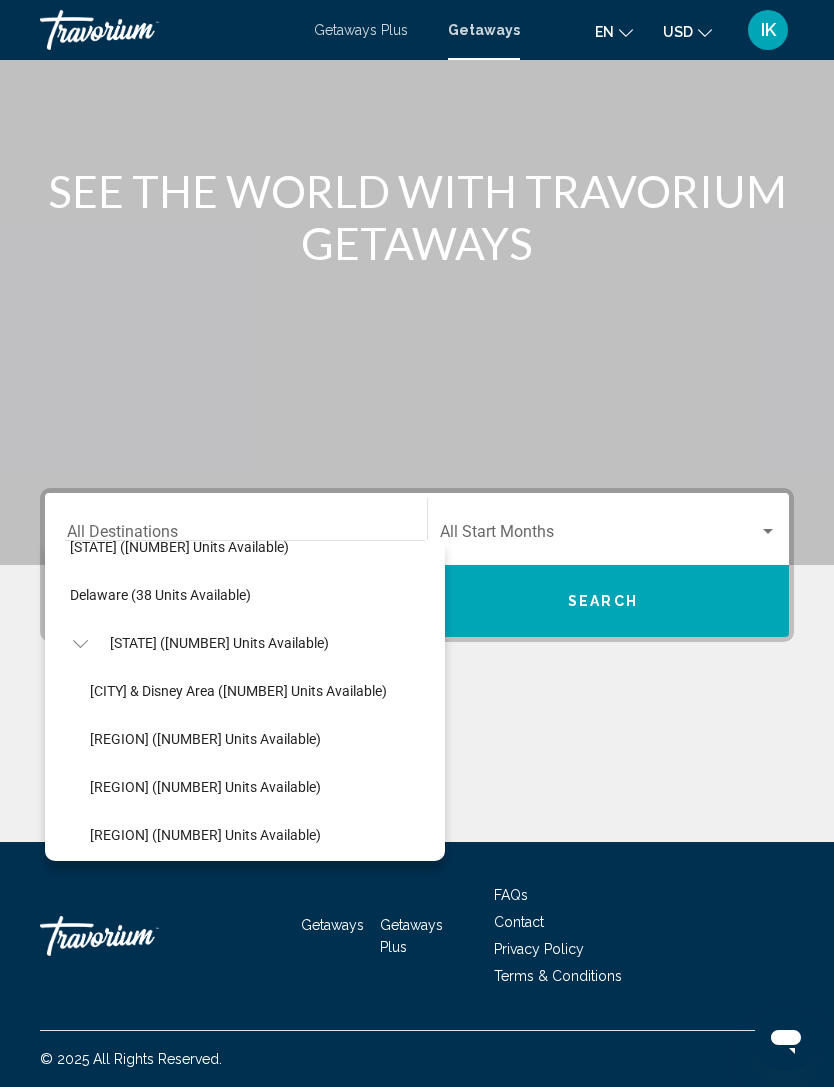 click on "[REGION] ([NUMBER] units available)" 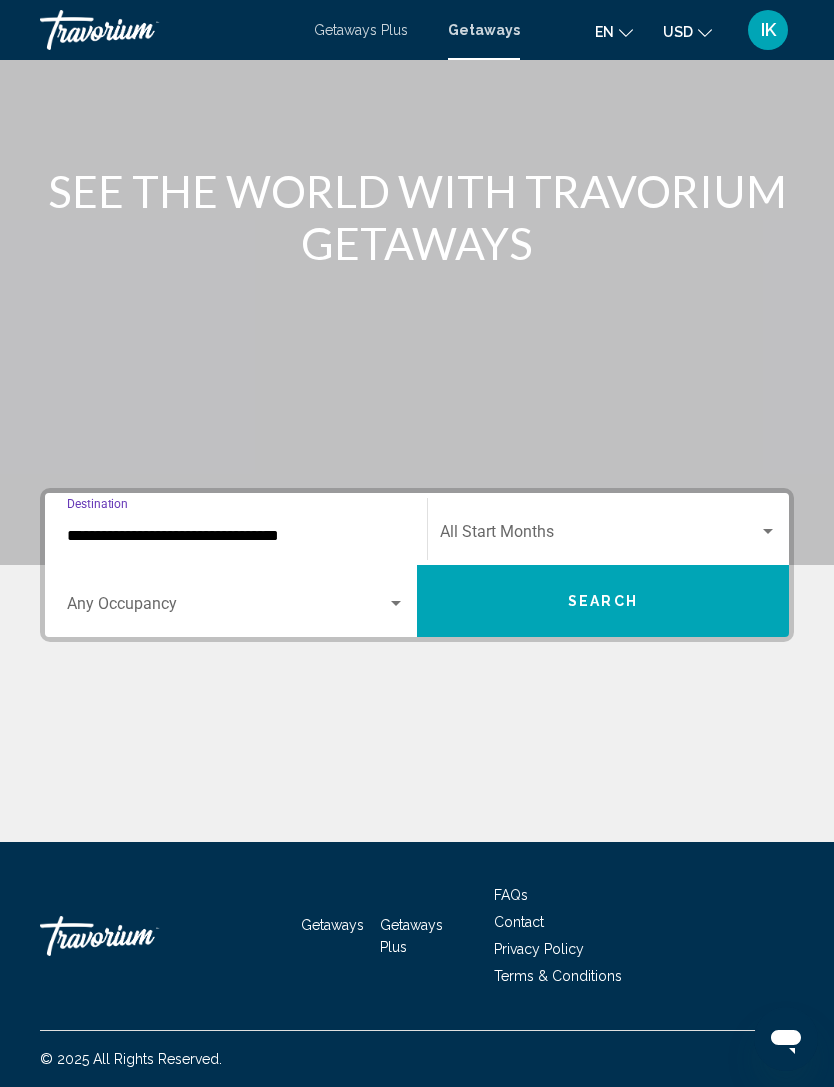 click at bounding box center (768, 532) 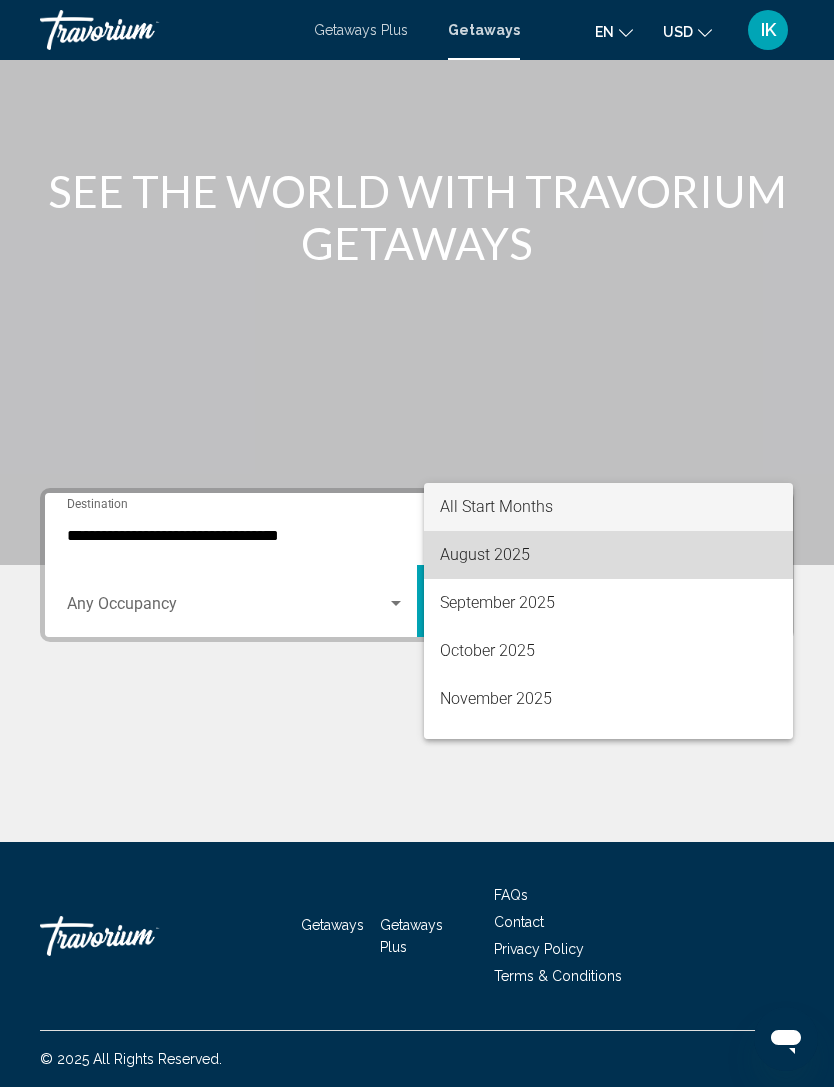 click on "August 2025" at bounding box center (608, 555) 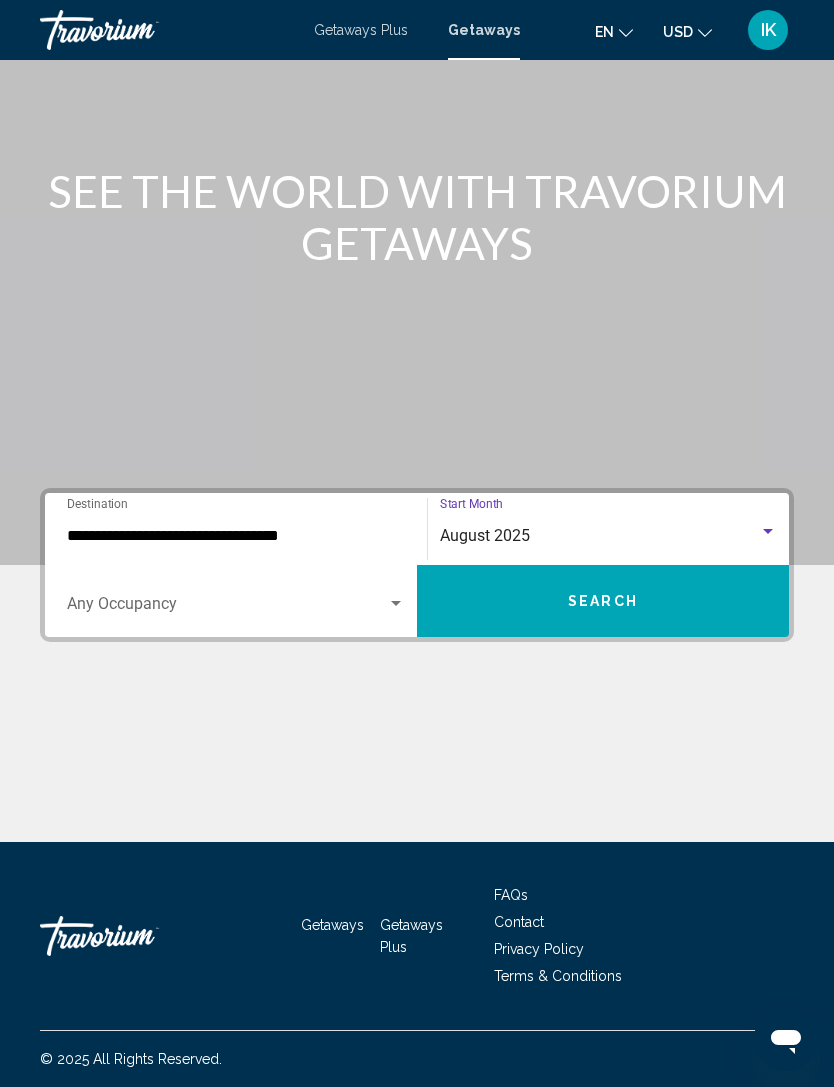 click on "Search" at bounding box center [603, 601] 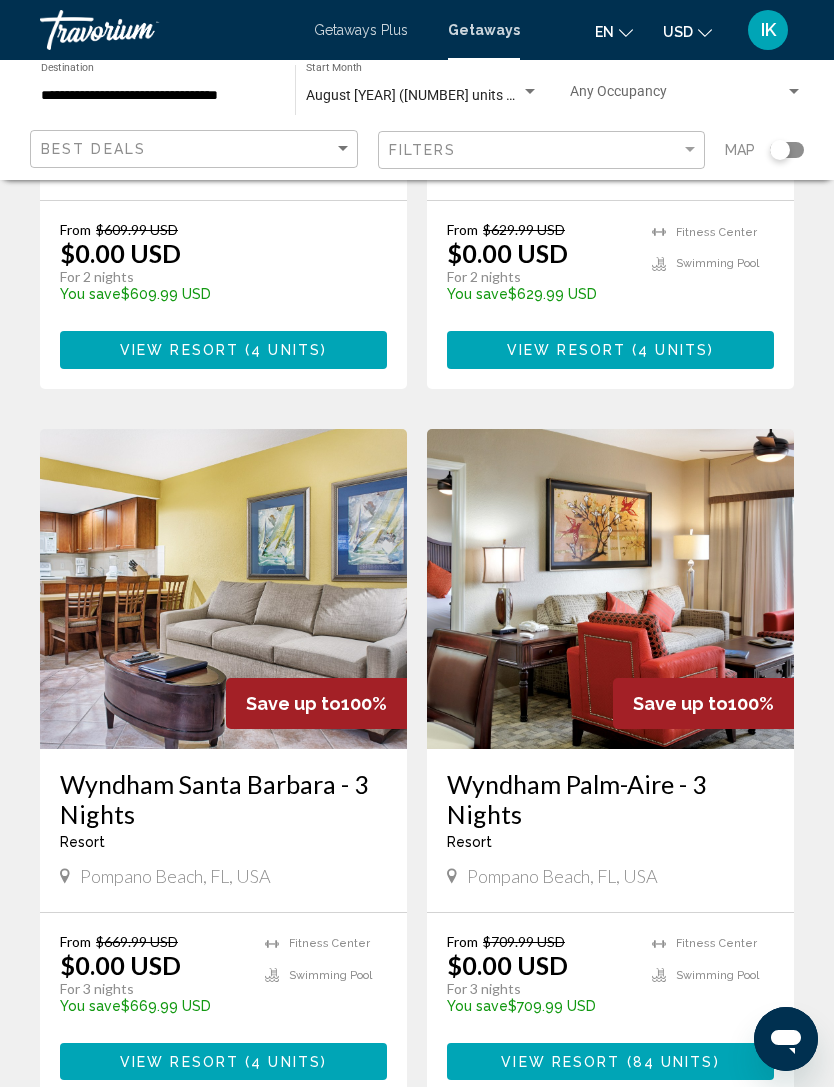 scroll, scrollTop: 1375, scrollLeft: 0, axis: vertical 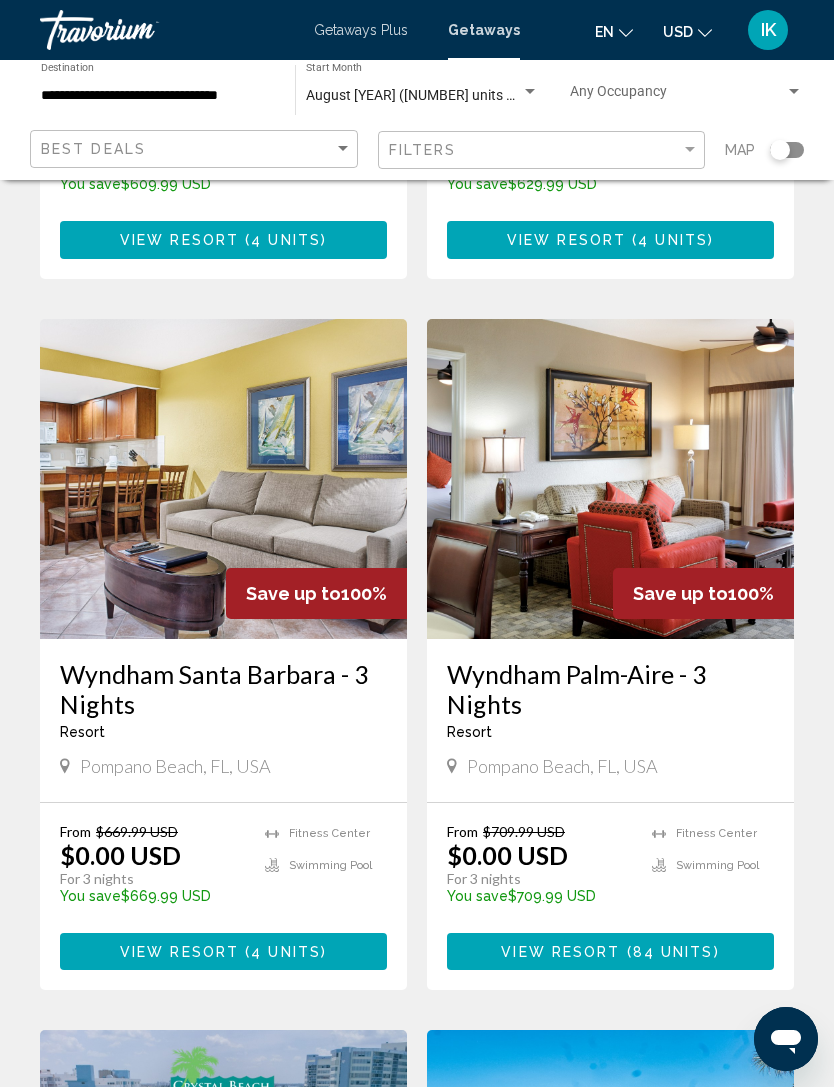 click on "View Resort    ( 4 units )" at bounding box center (223, 951) 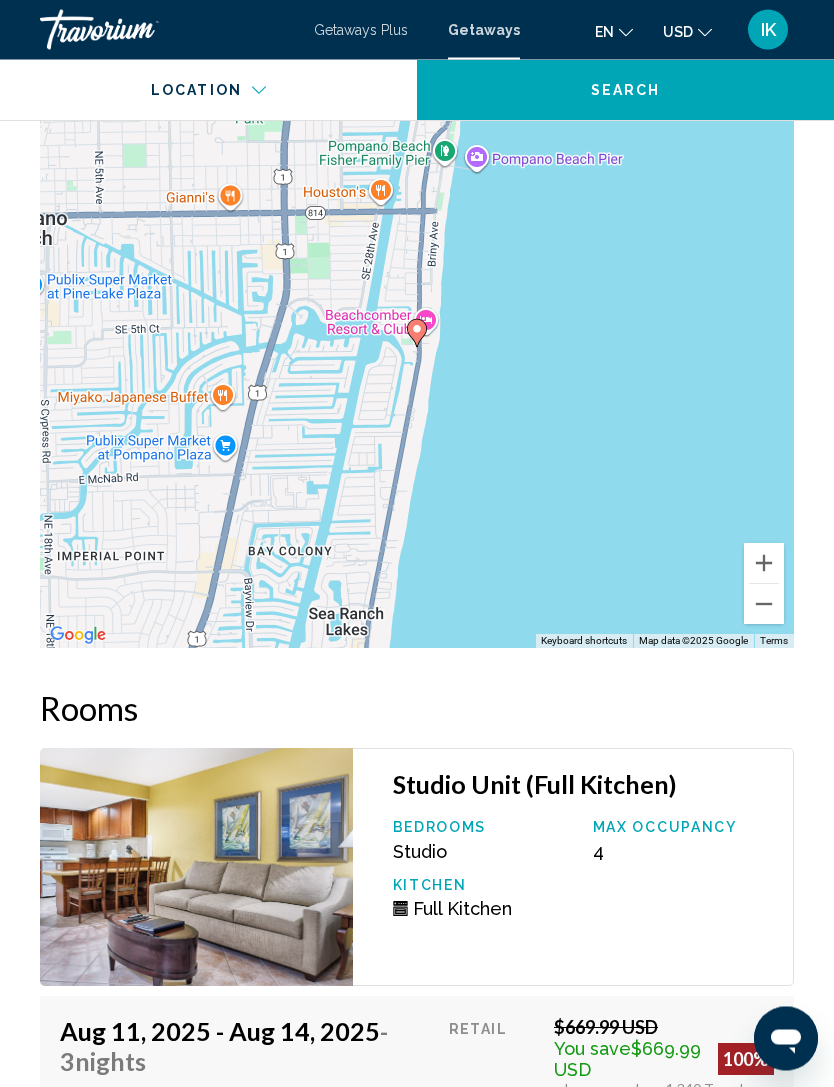 scroll, scrollTop: 3576, scrollLeft: 0, axis: vertical 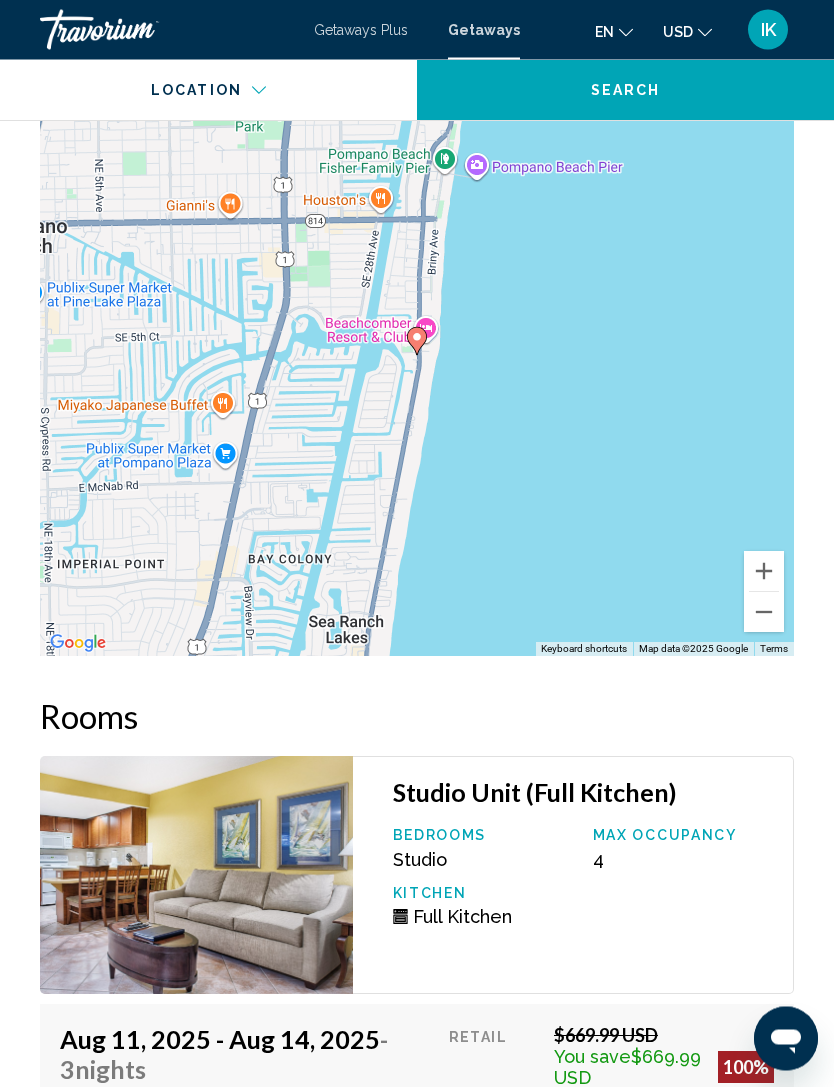 click at bounding box center [196, 876] 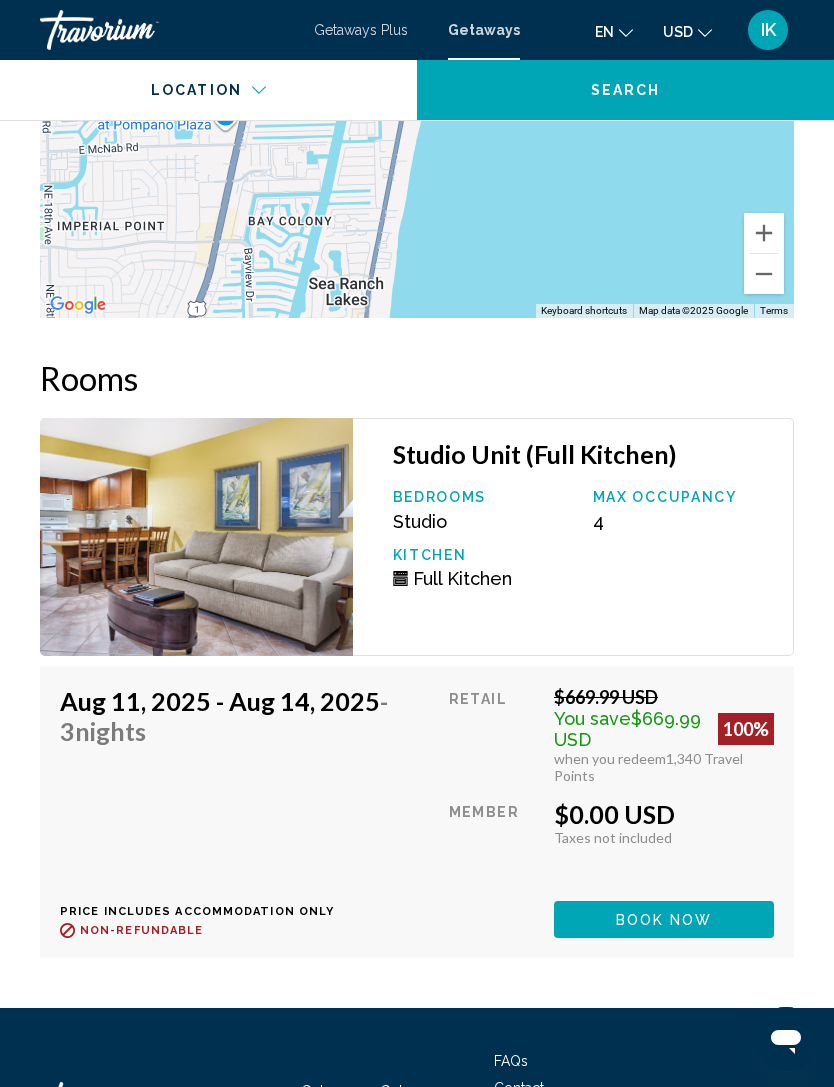 scroll, scrollTop: 3958, scrollLeft: 0, axis: vertical 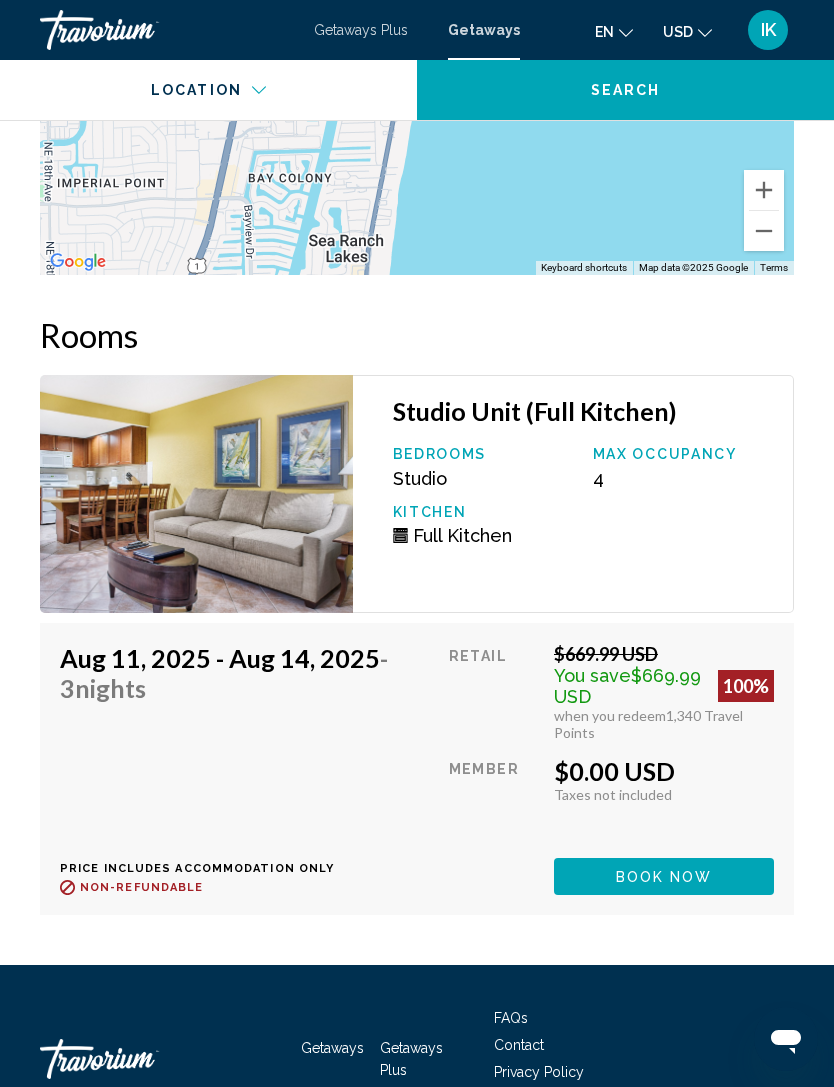 click at bounding box center [196, 494] 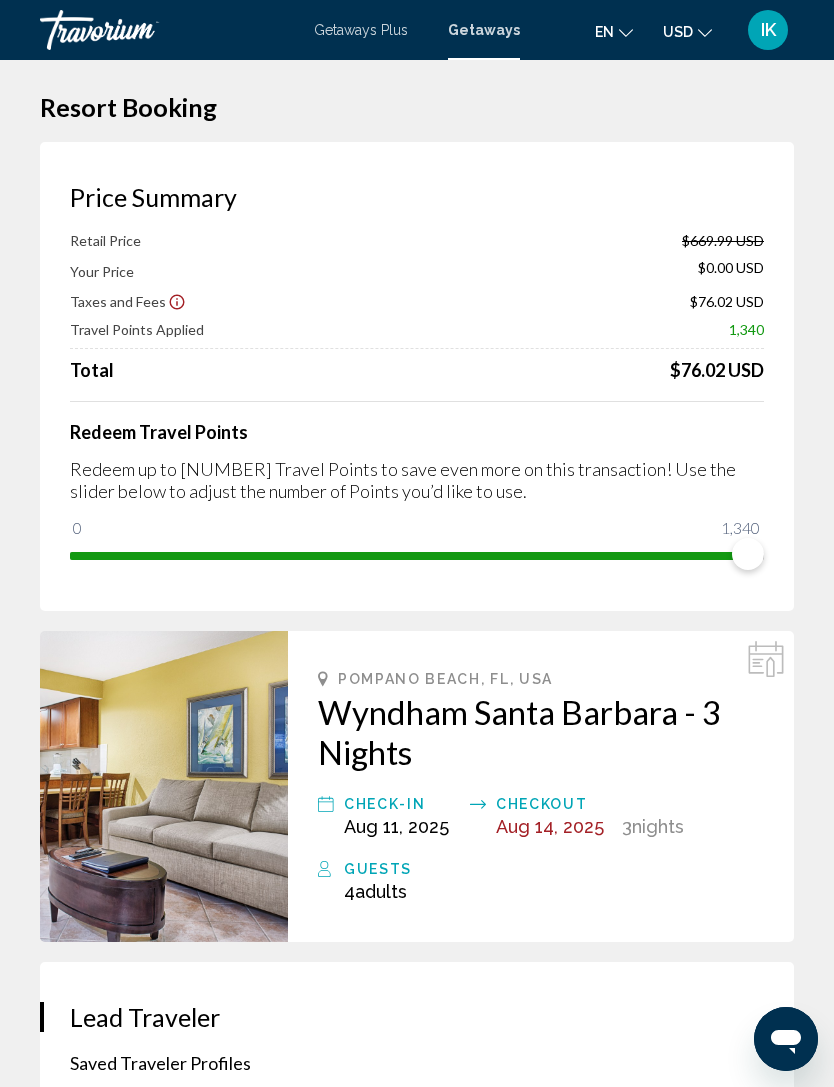 scroll, scrollTop: 0, scrollLeft: 0, axis: both 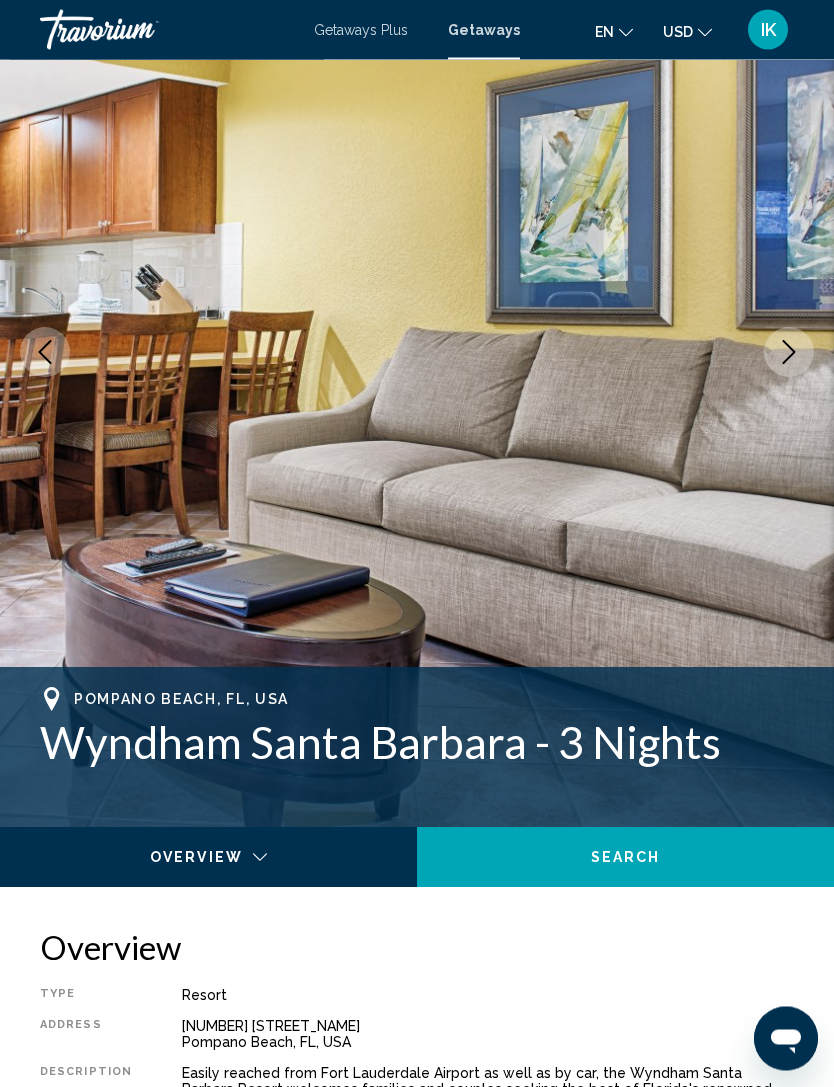click 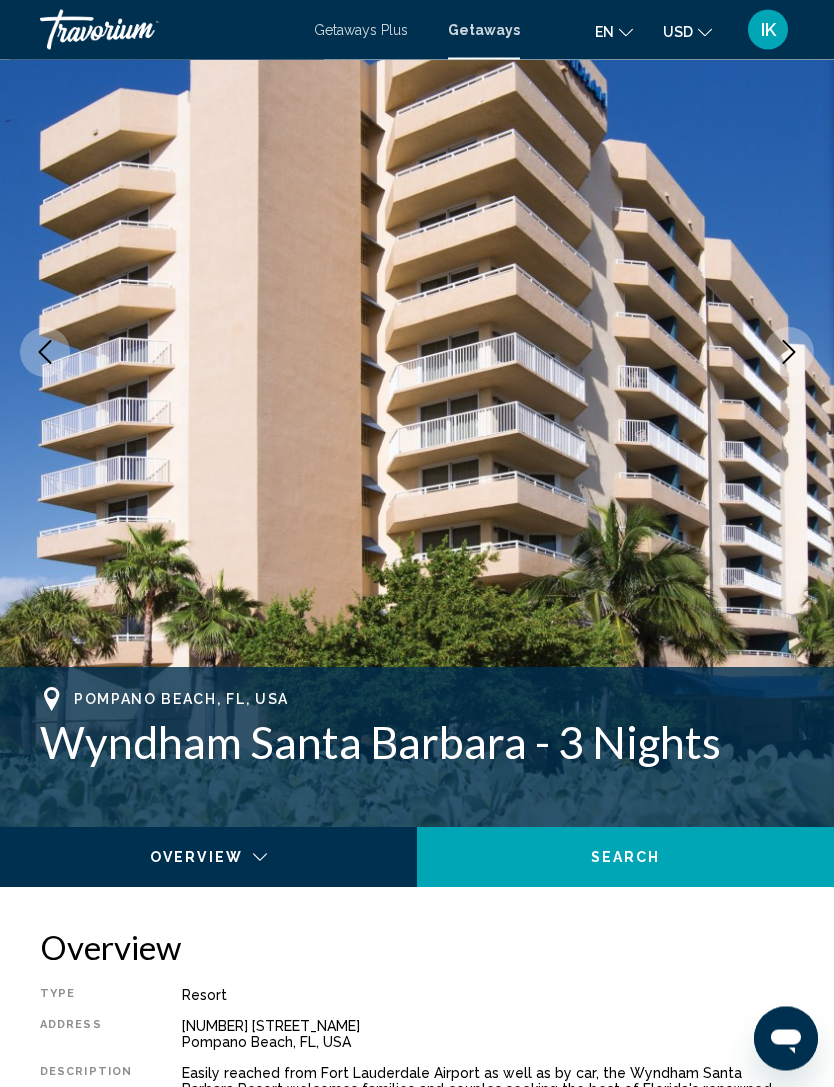 scroll, scrollTop: 183, scrollLeft: 0, axis: vertical 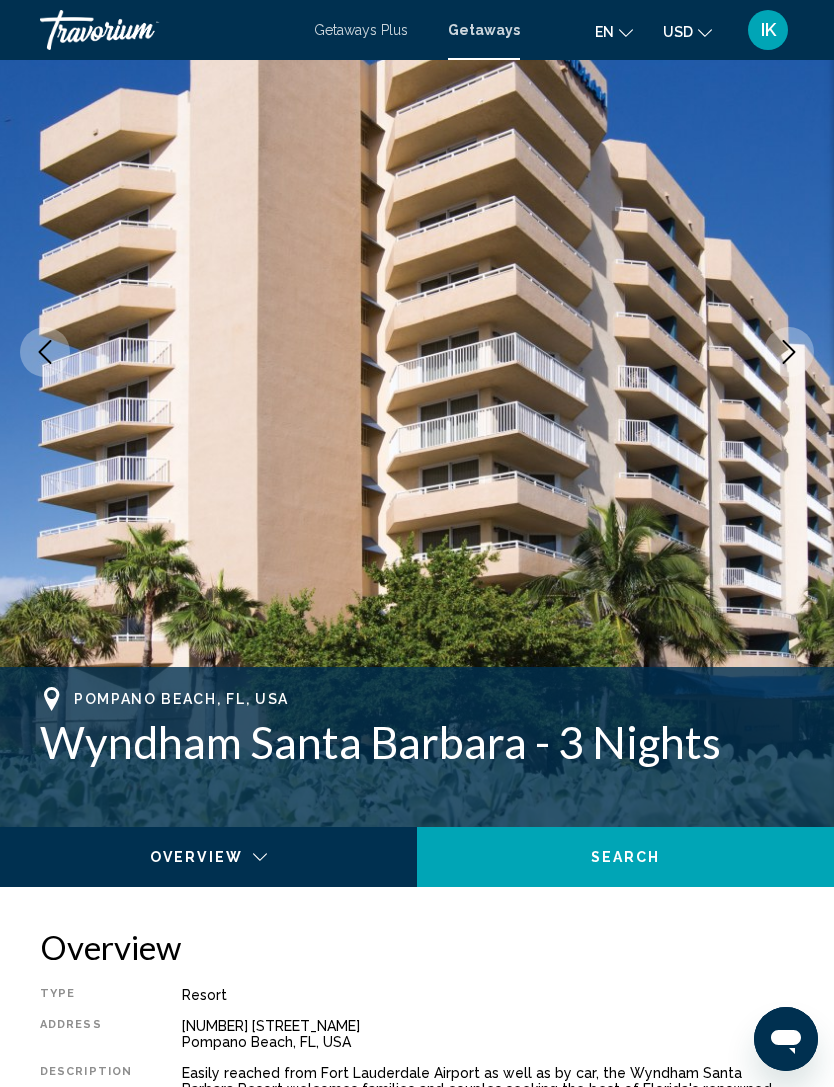 click 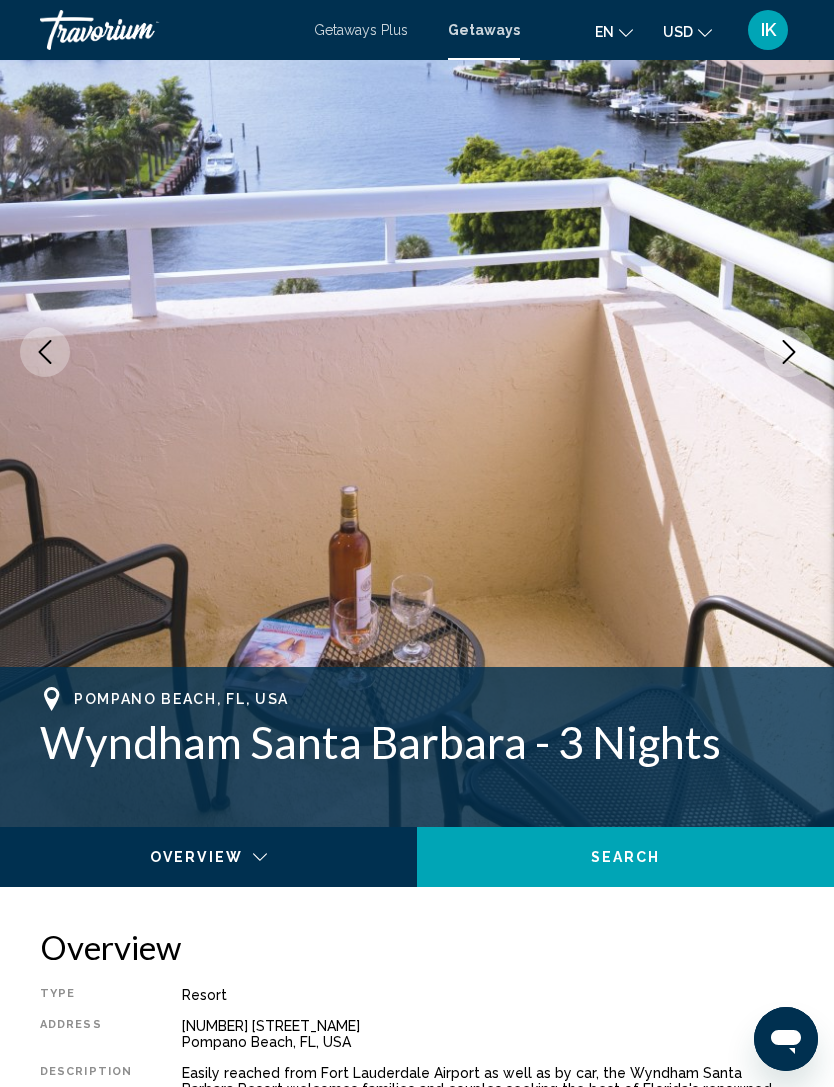 click 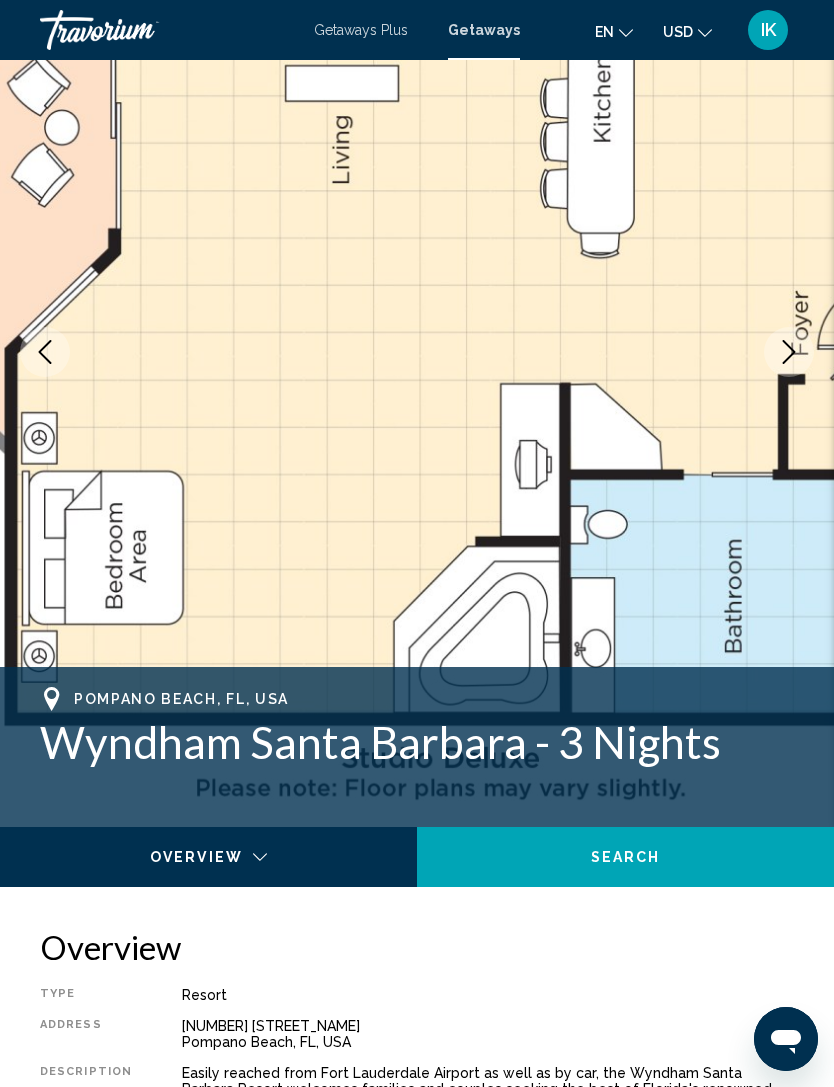 click 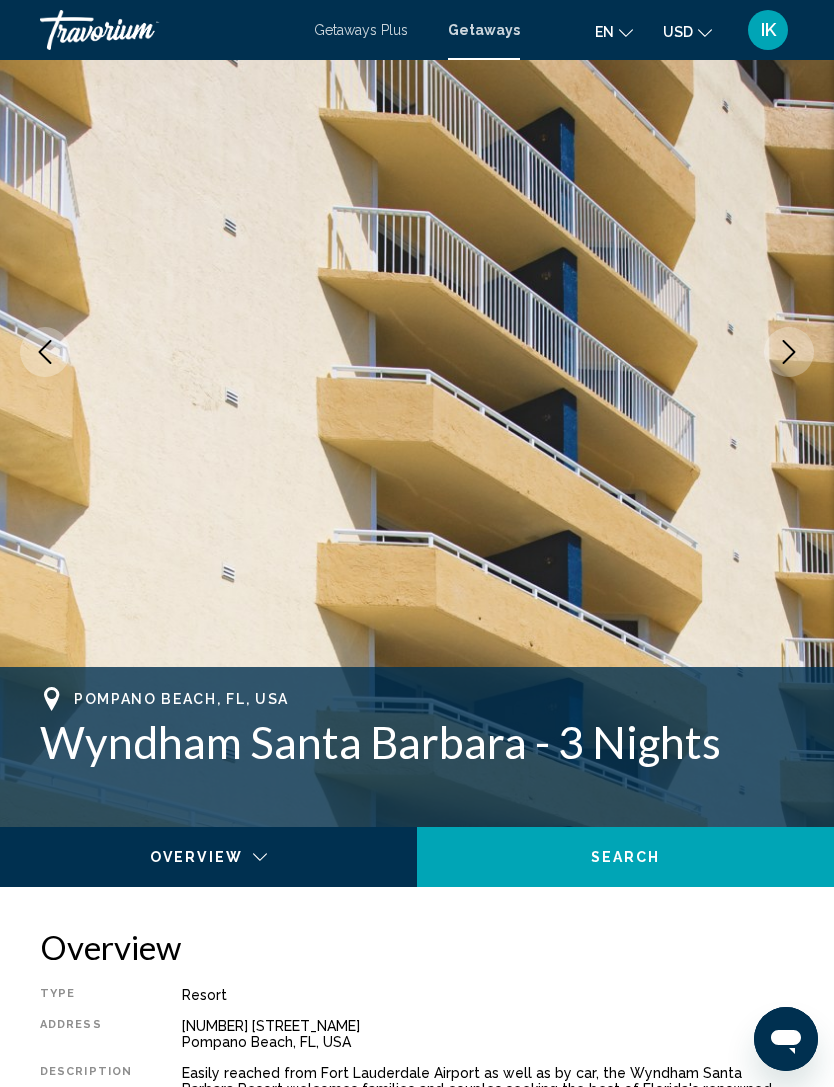 click 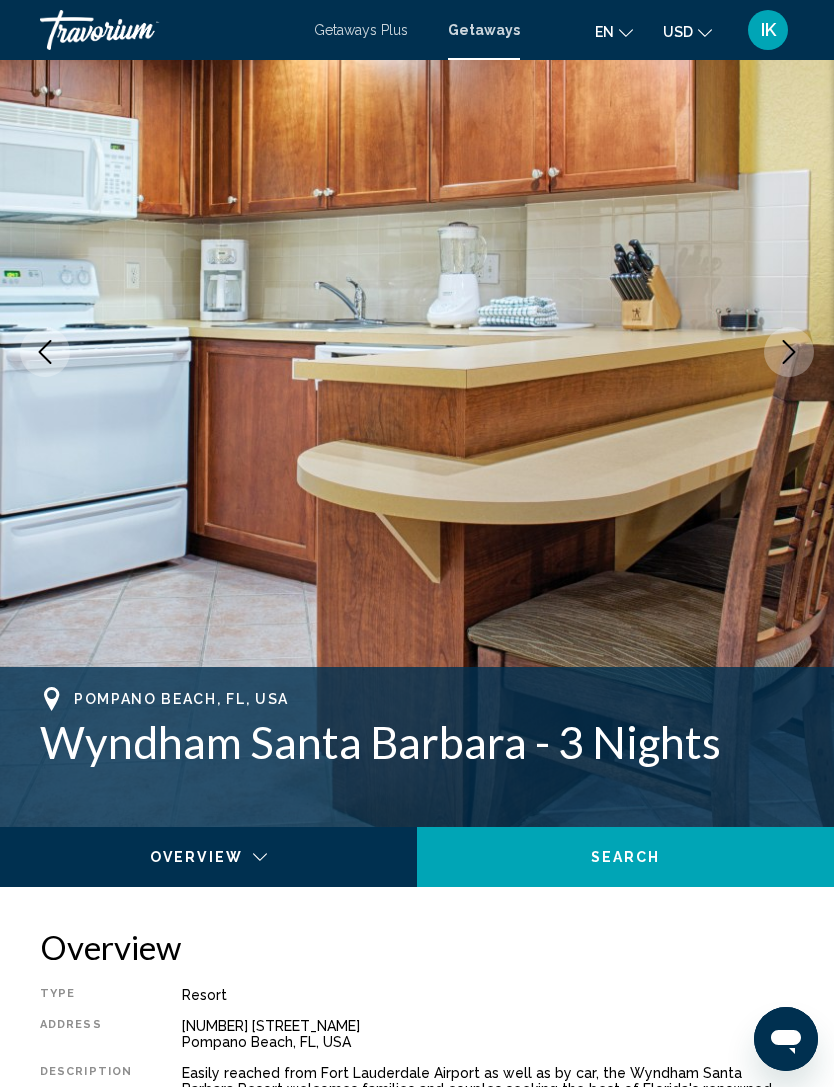 click 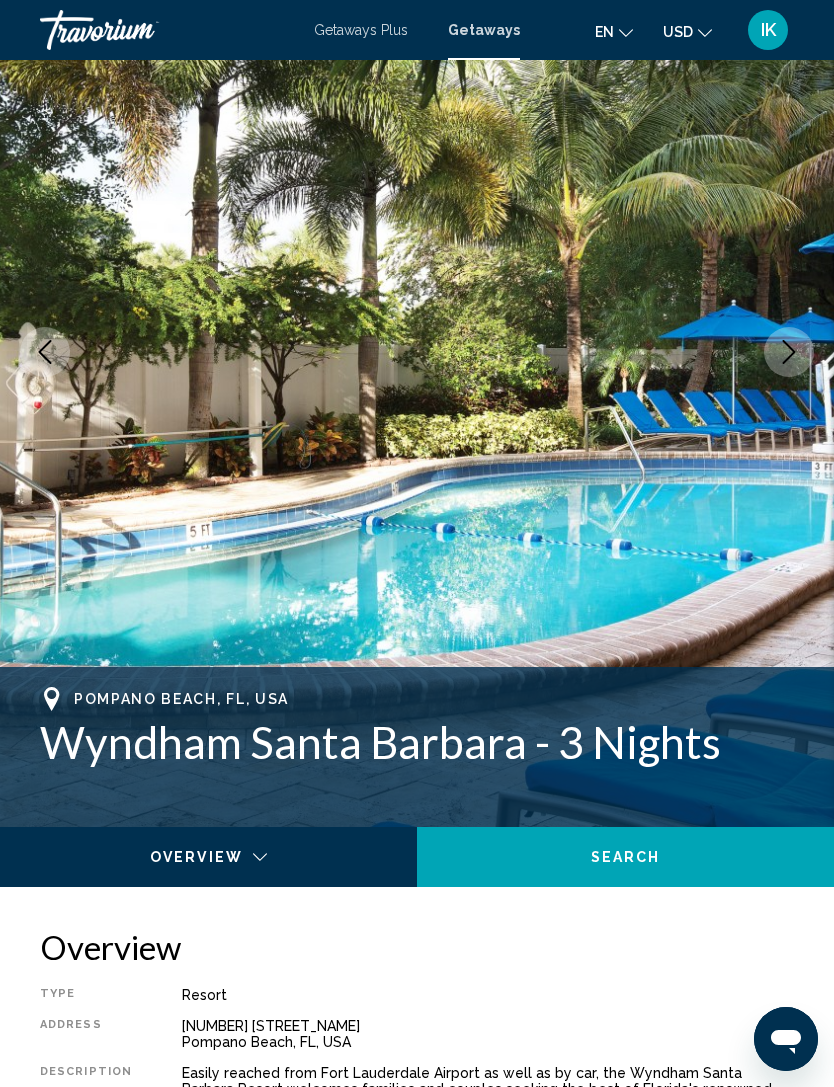click 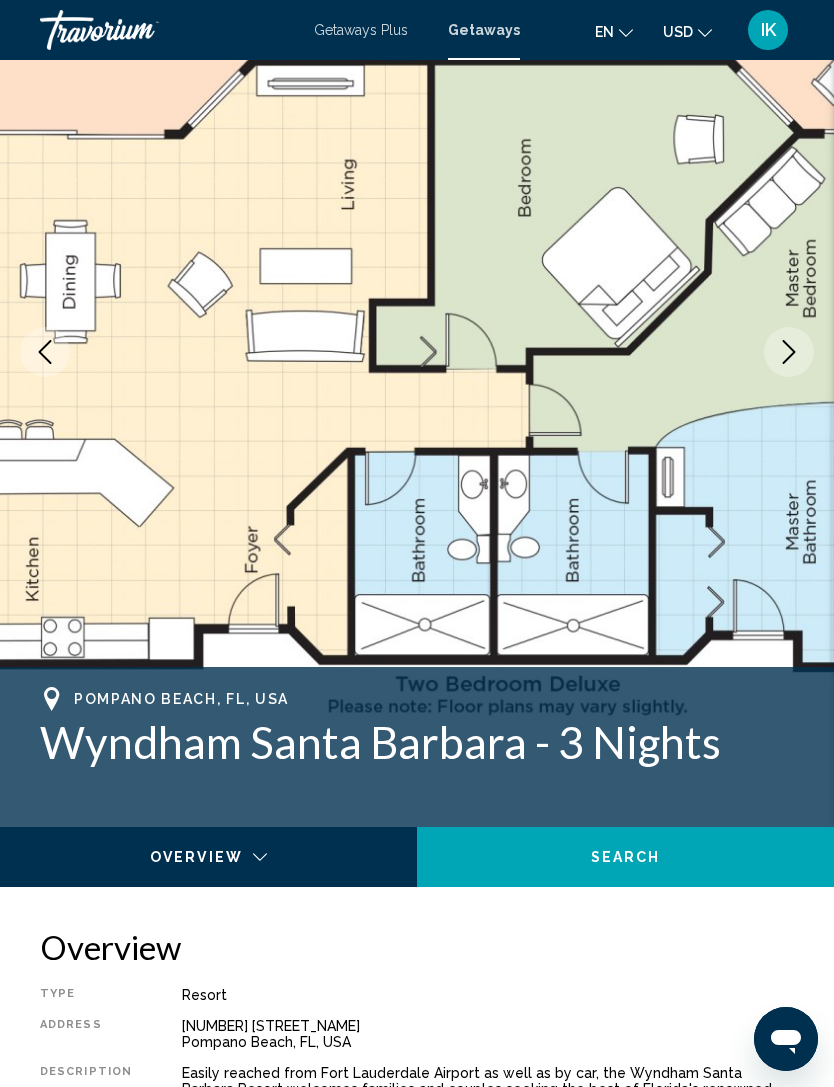 click 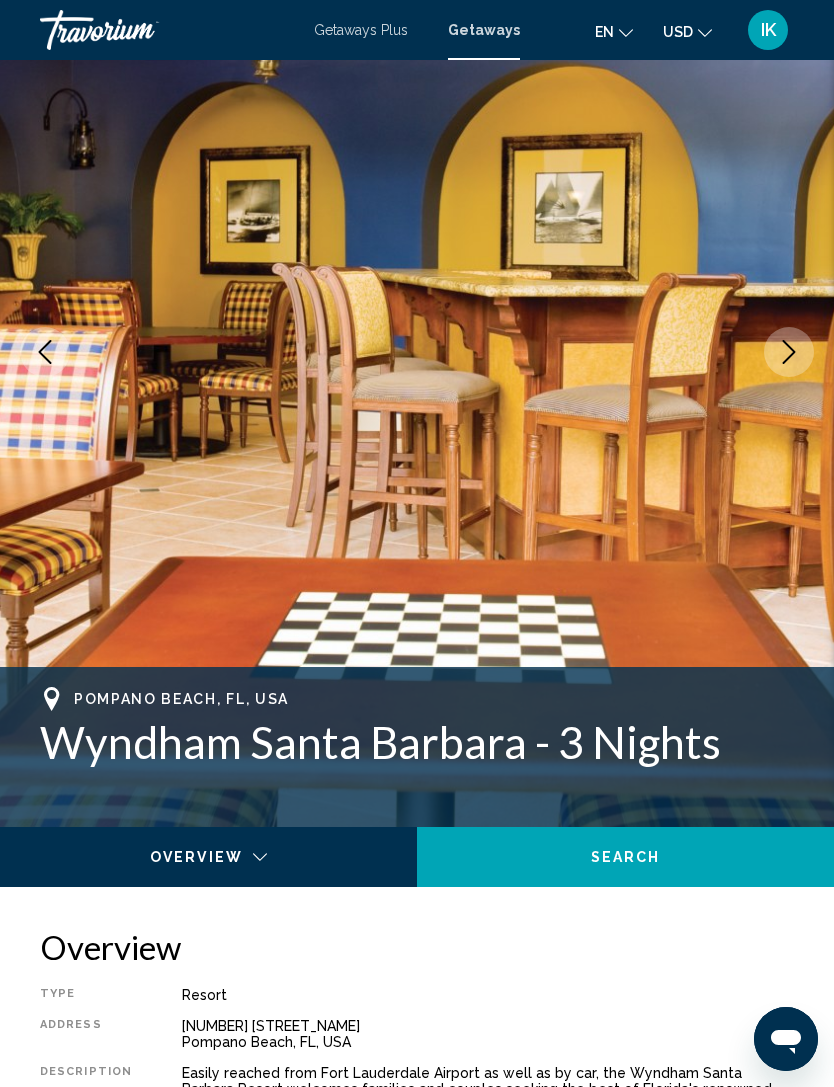 click 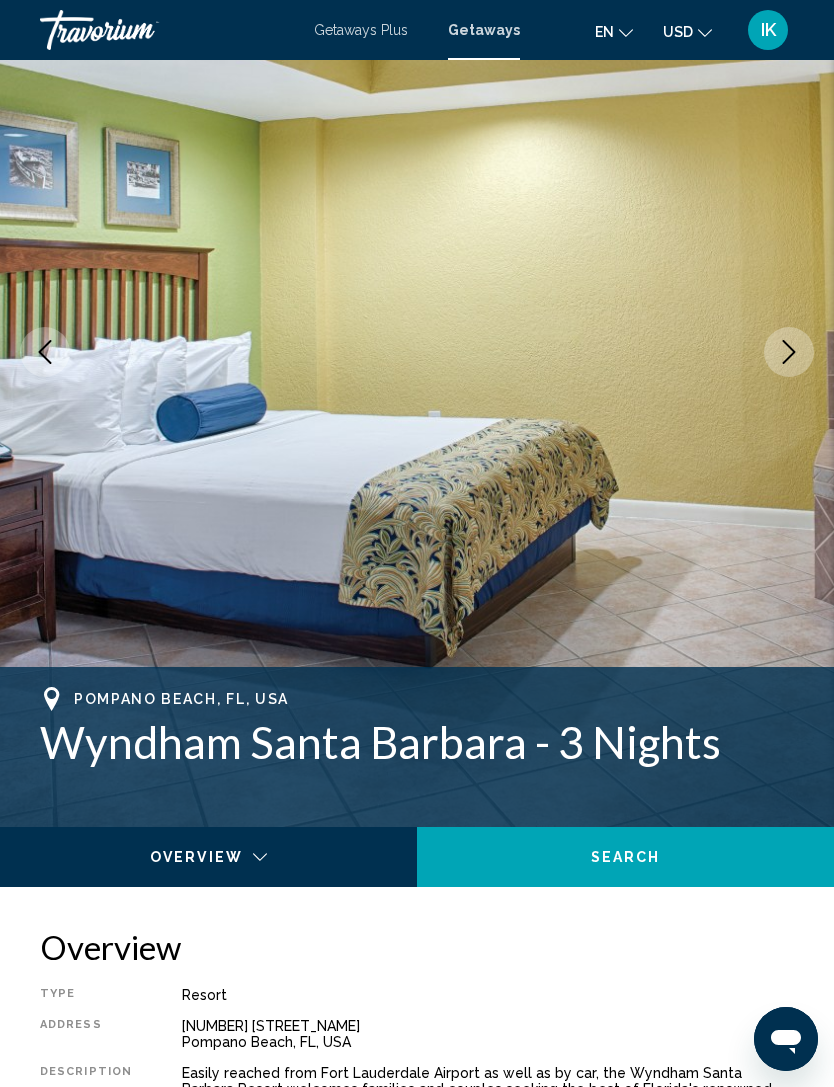click 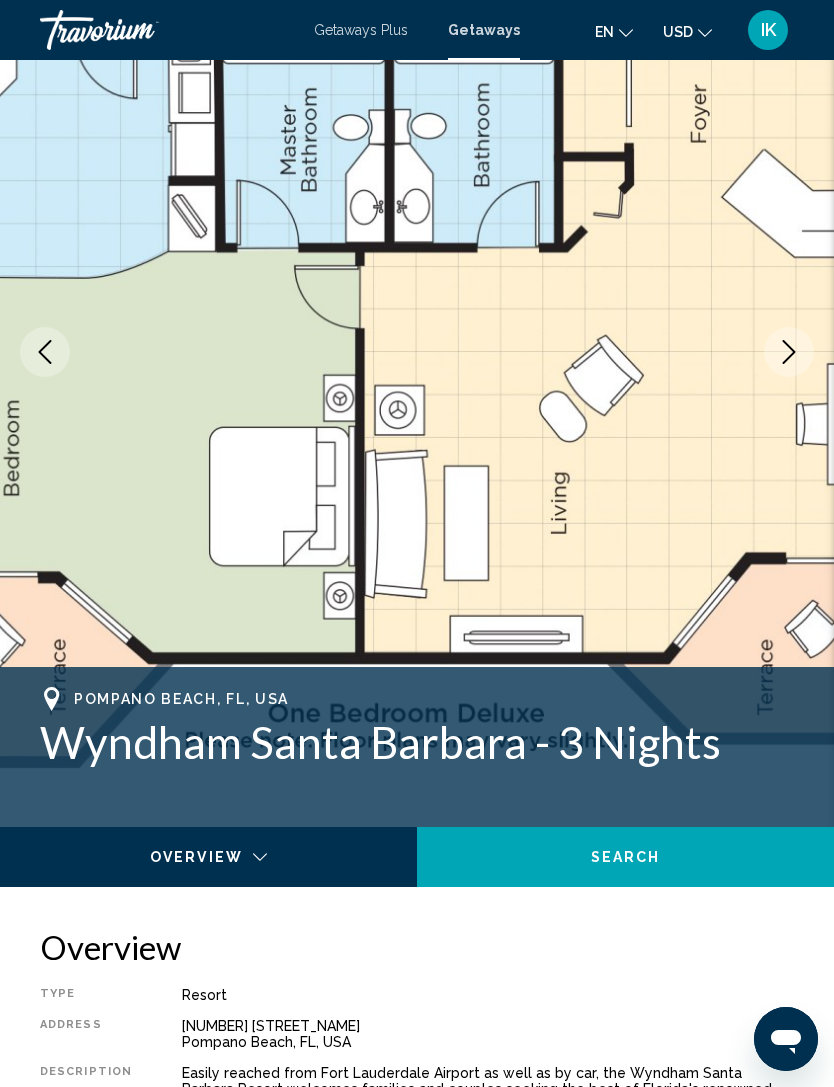 click 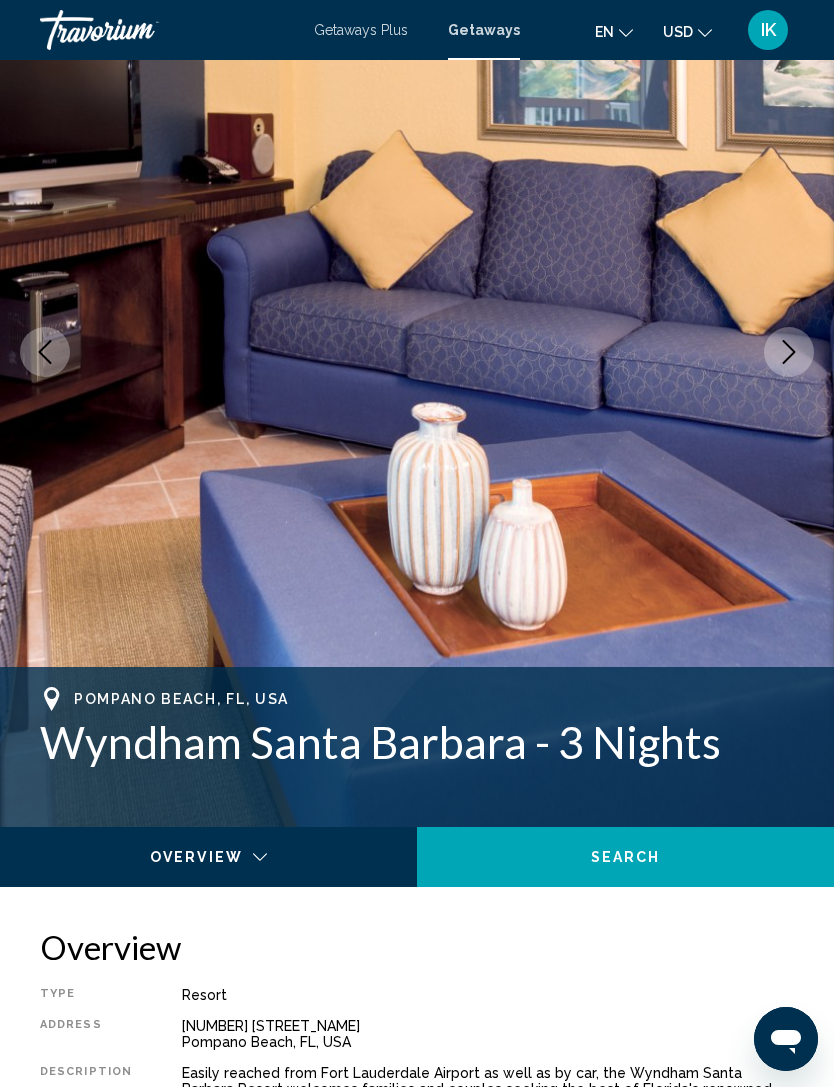 click 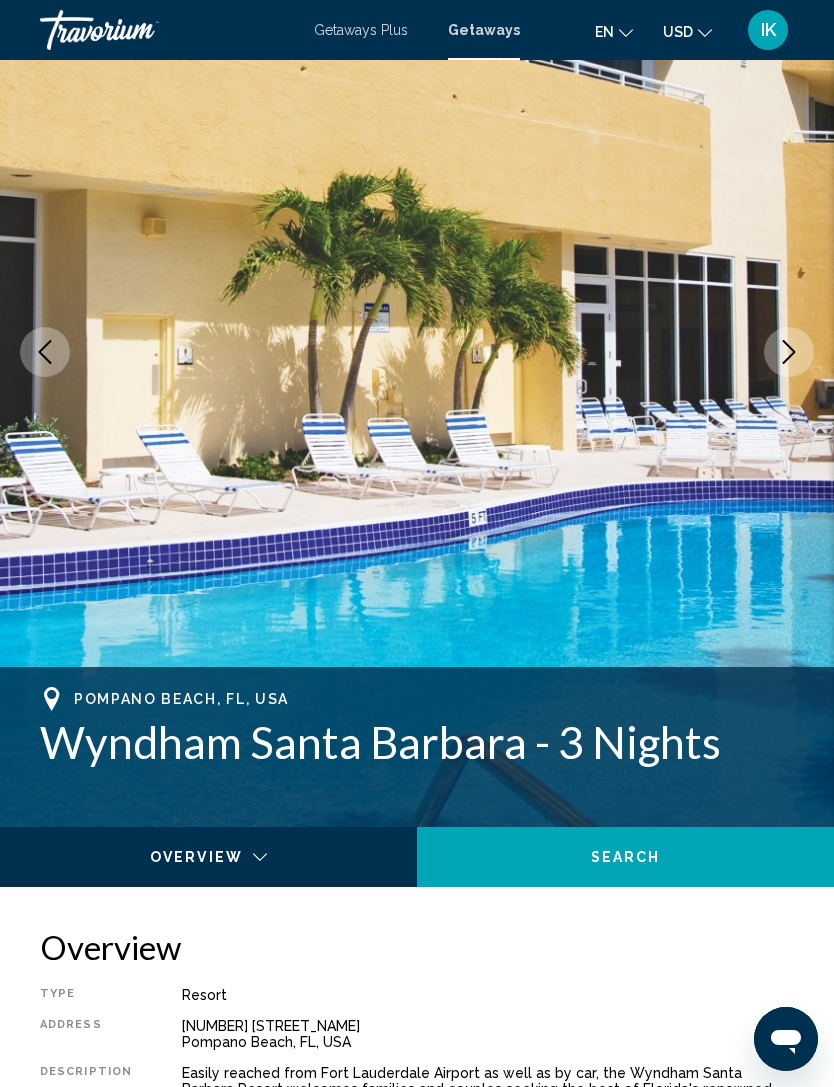 click 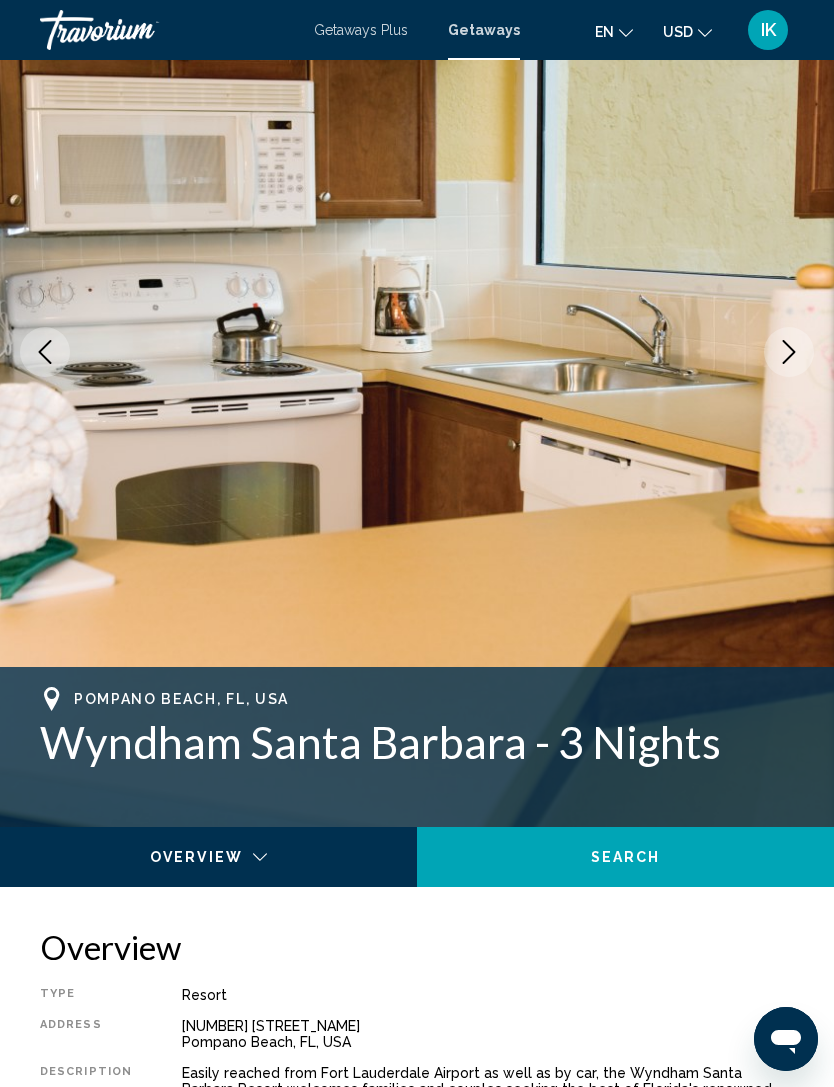 click 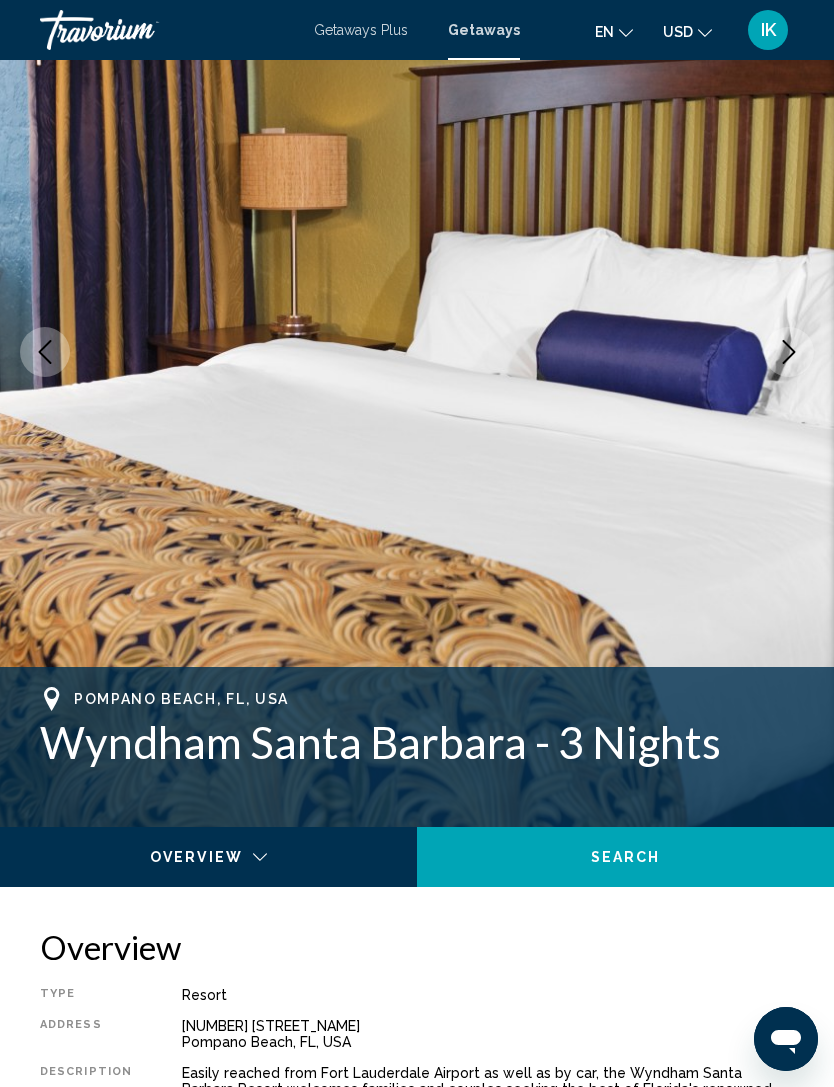 click 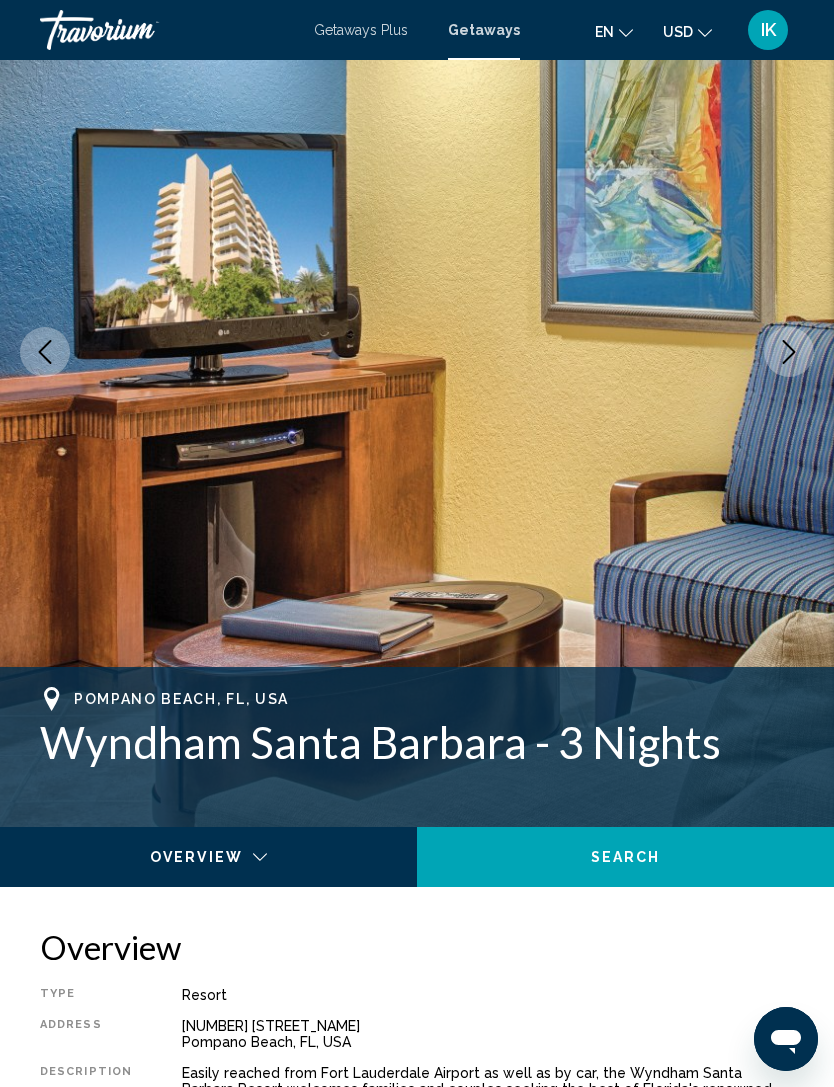 click 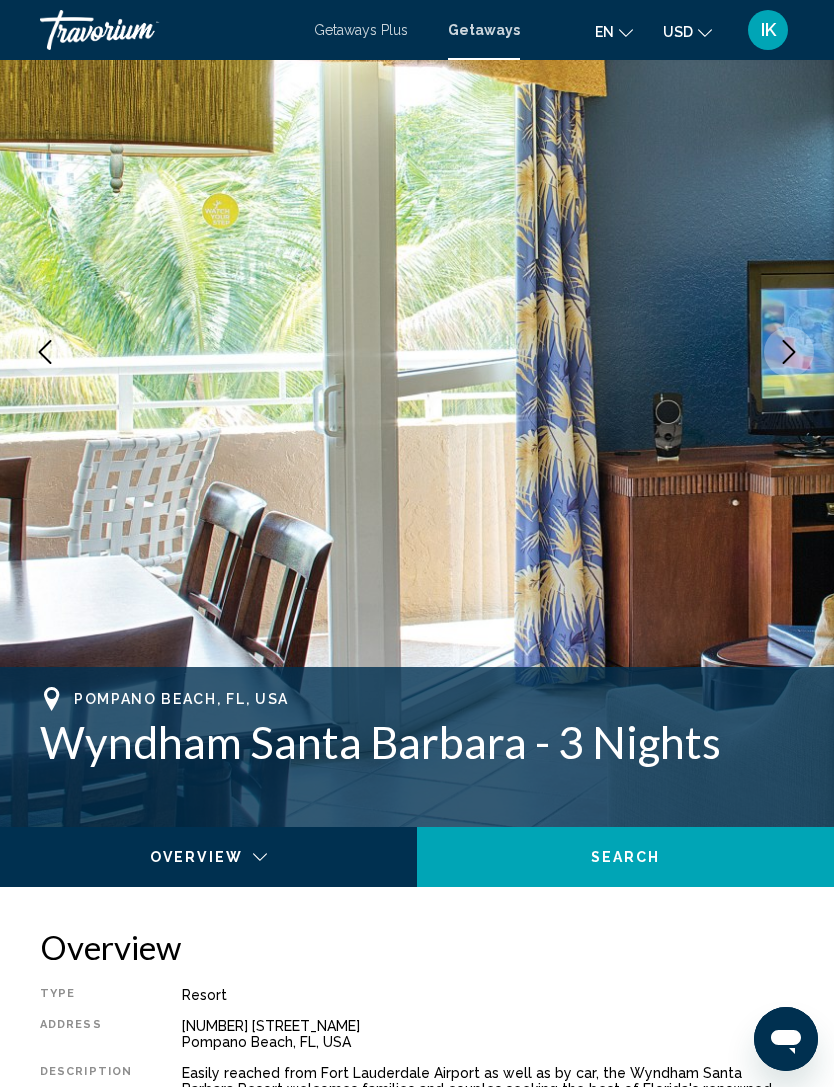 click 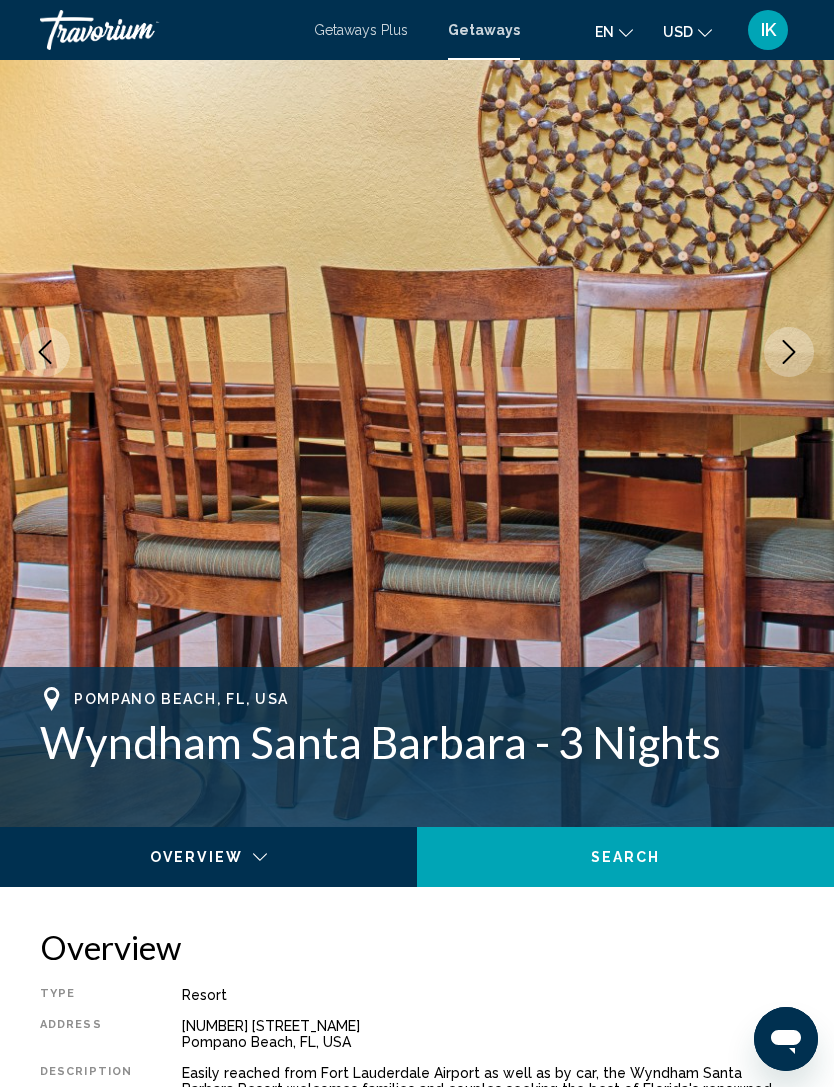 click at bounding box center (789, 352) 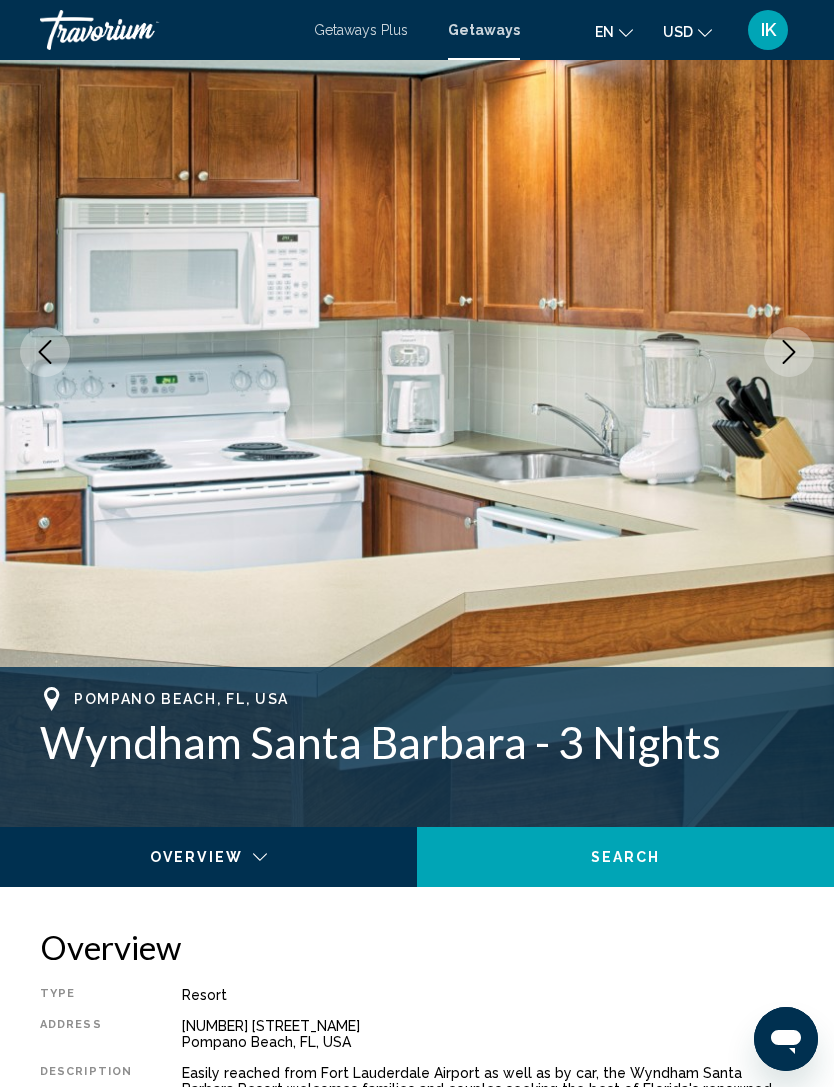 click at bounding box center [789, 352] 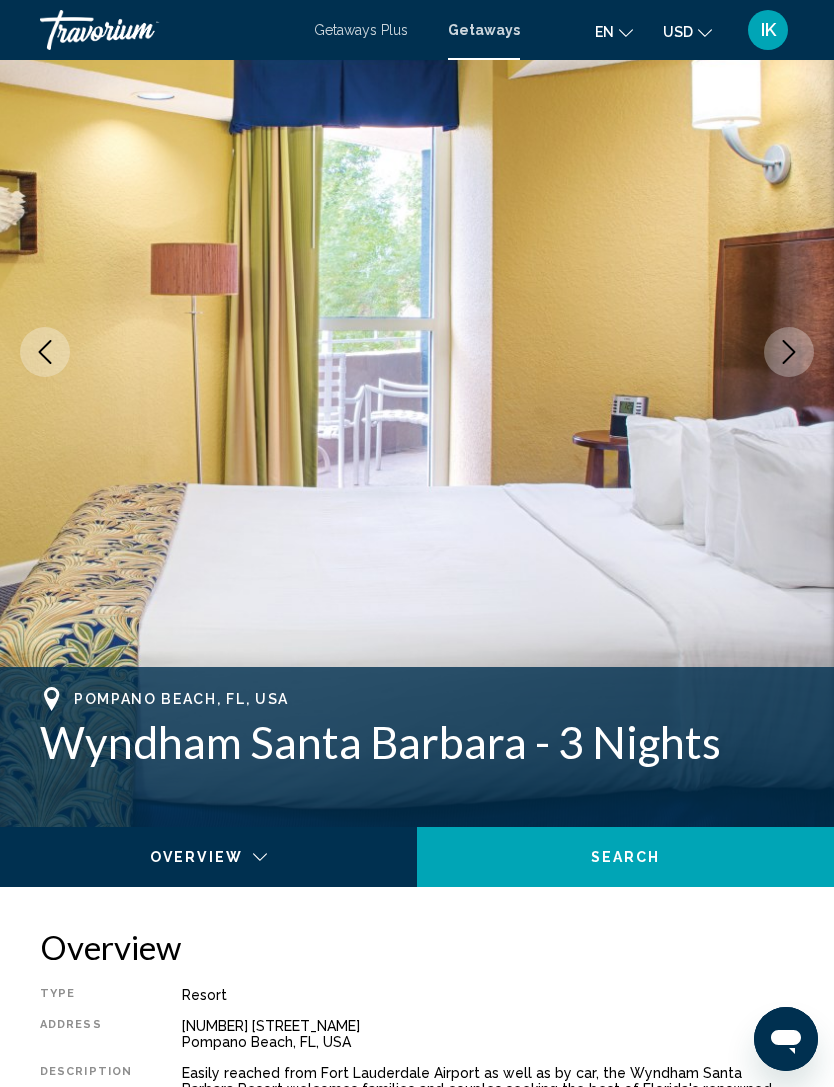 click 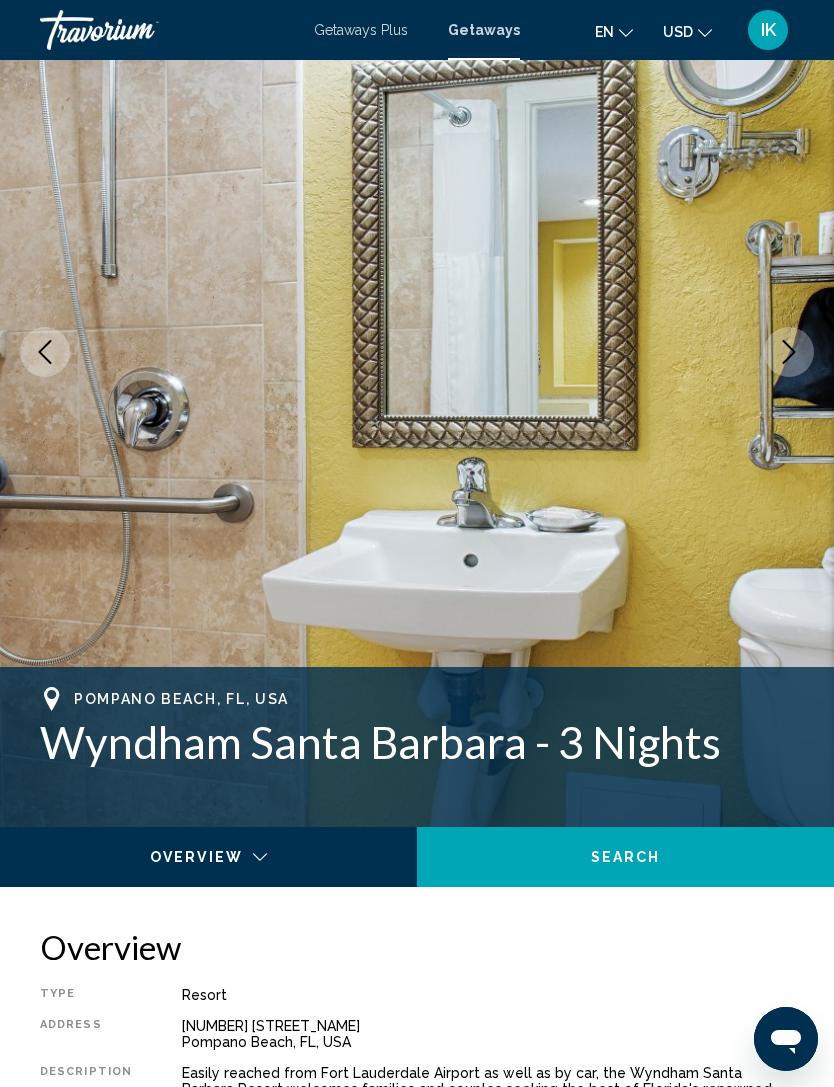 click at bounding box center [789, 352] 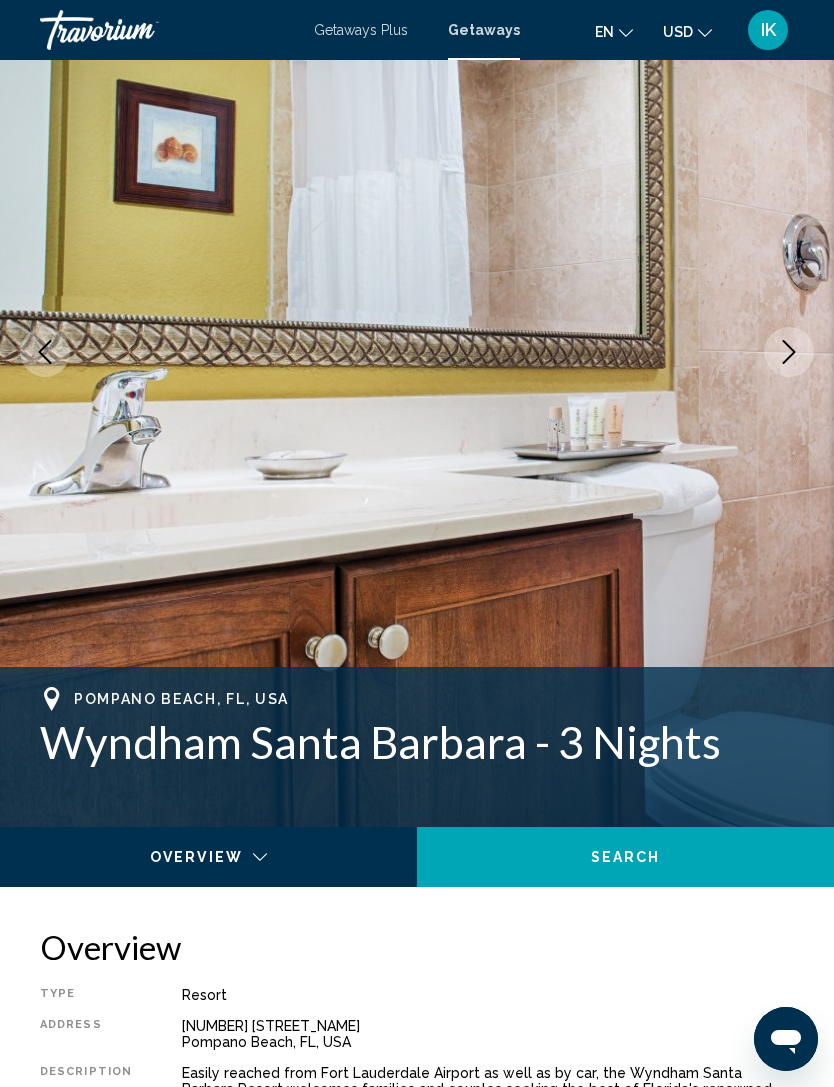 click 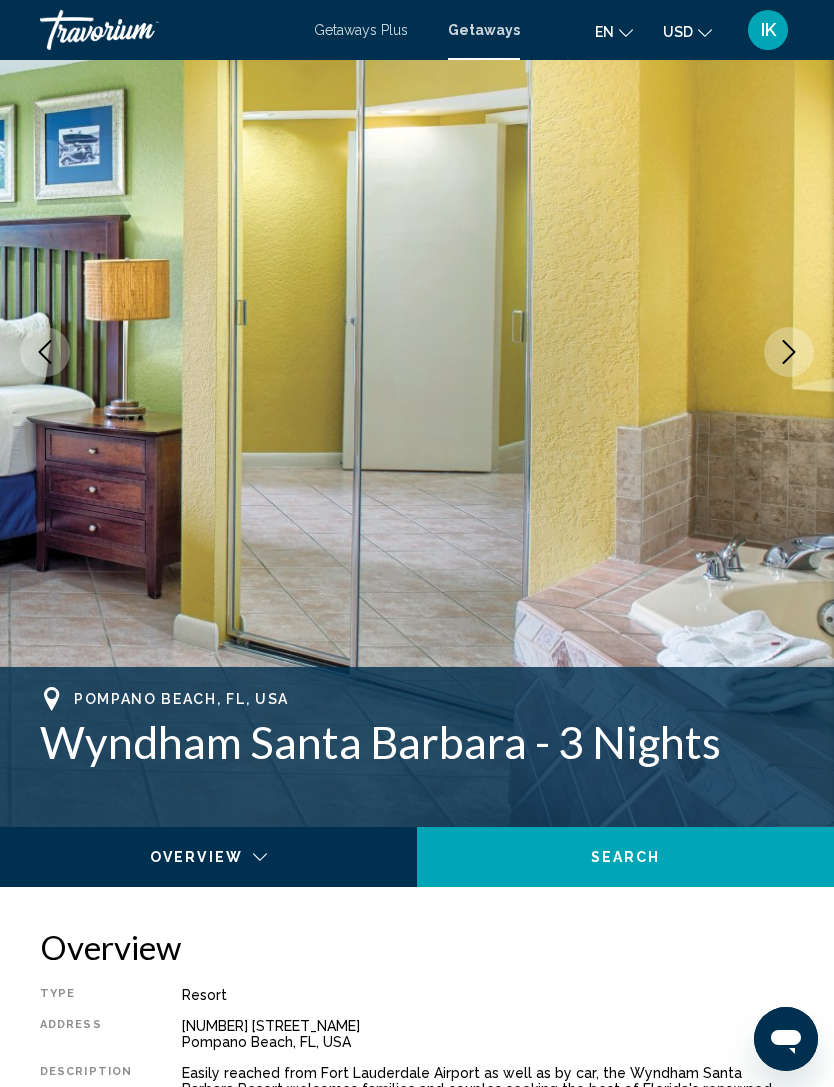 click at bounding box center [789, 352] 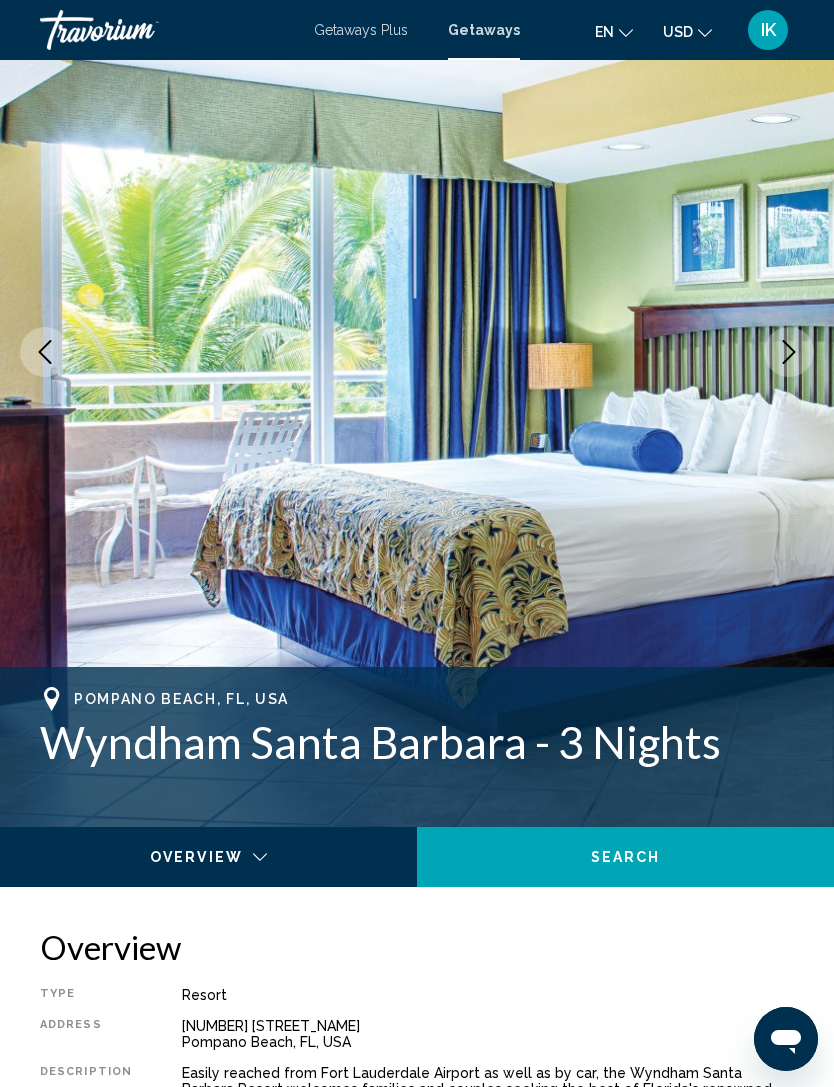 click 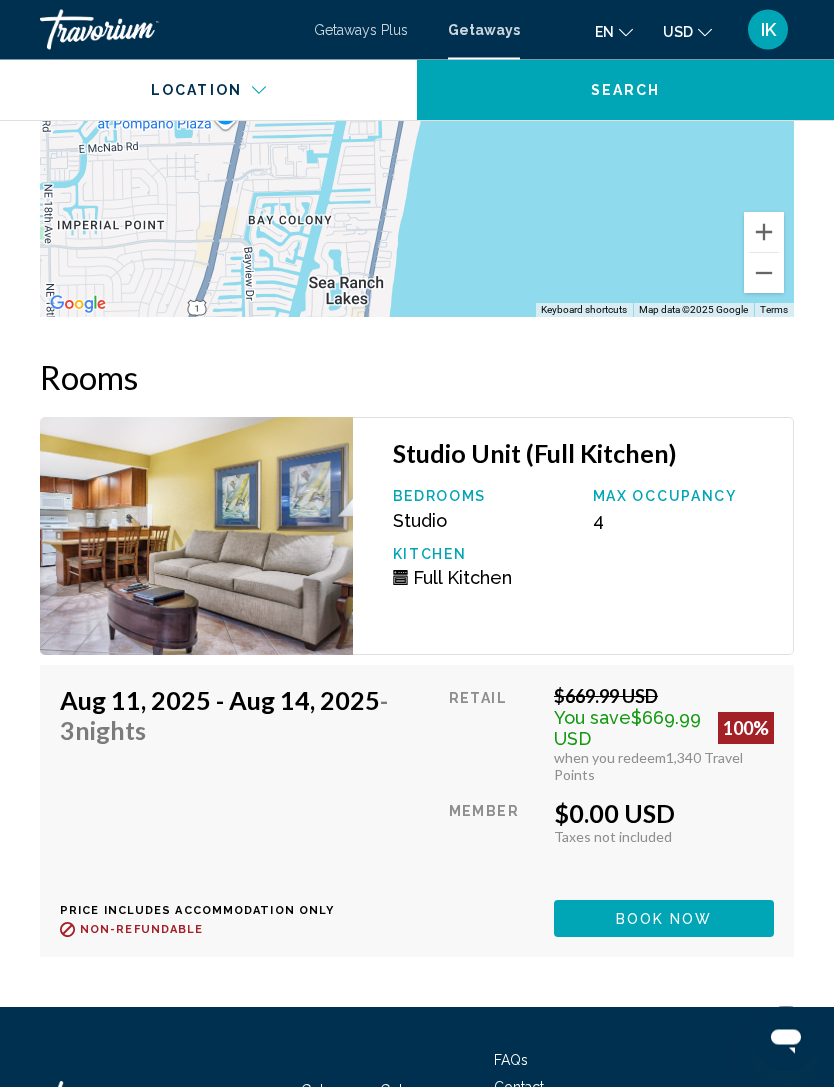 scroll, scrollTop: 3916, scrollLeft: 0, axis: vertical 